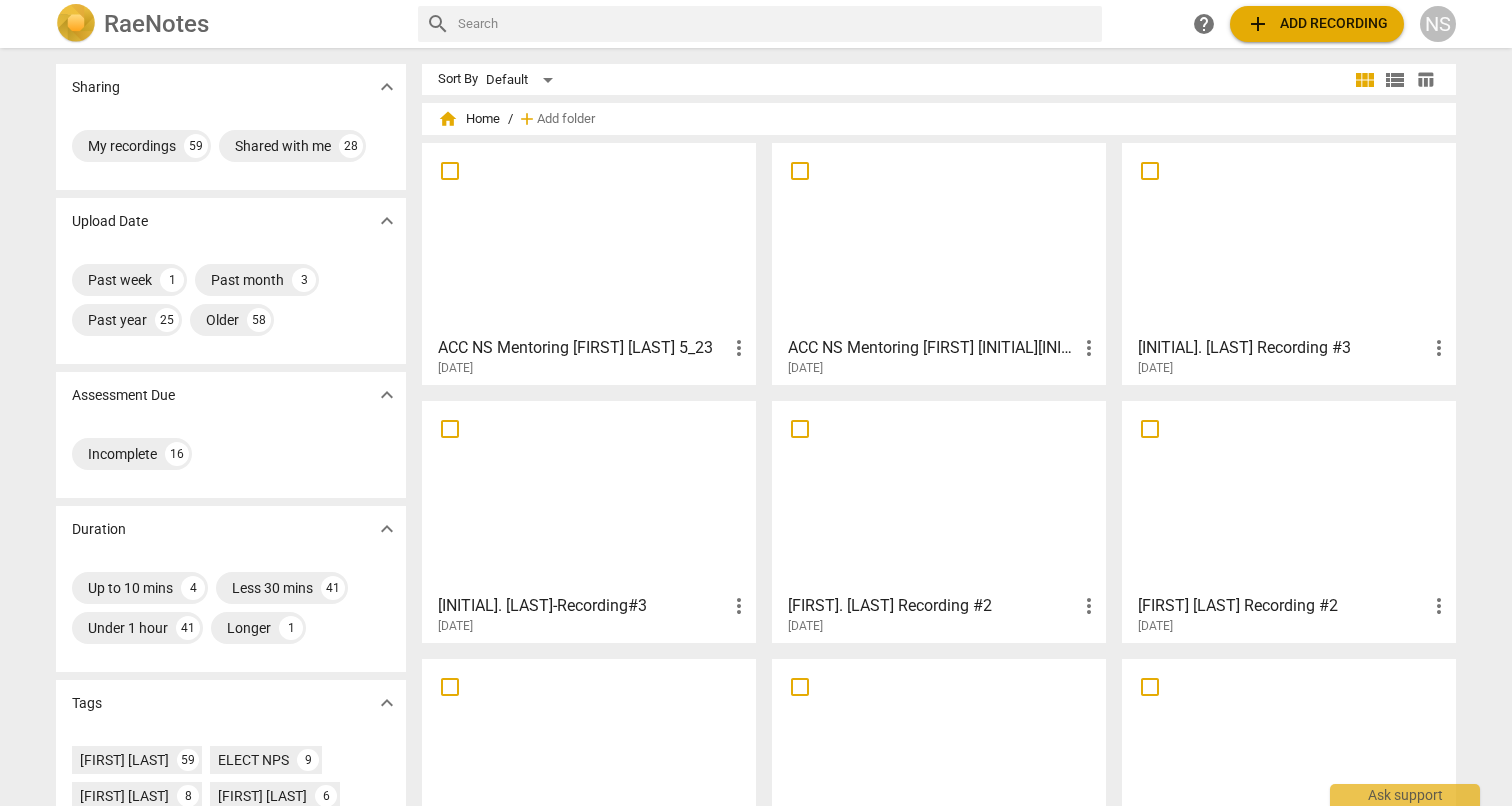 scroll, scrollTop: 0, scrollLeft: 0, axis: both 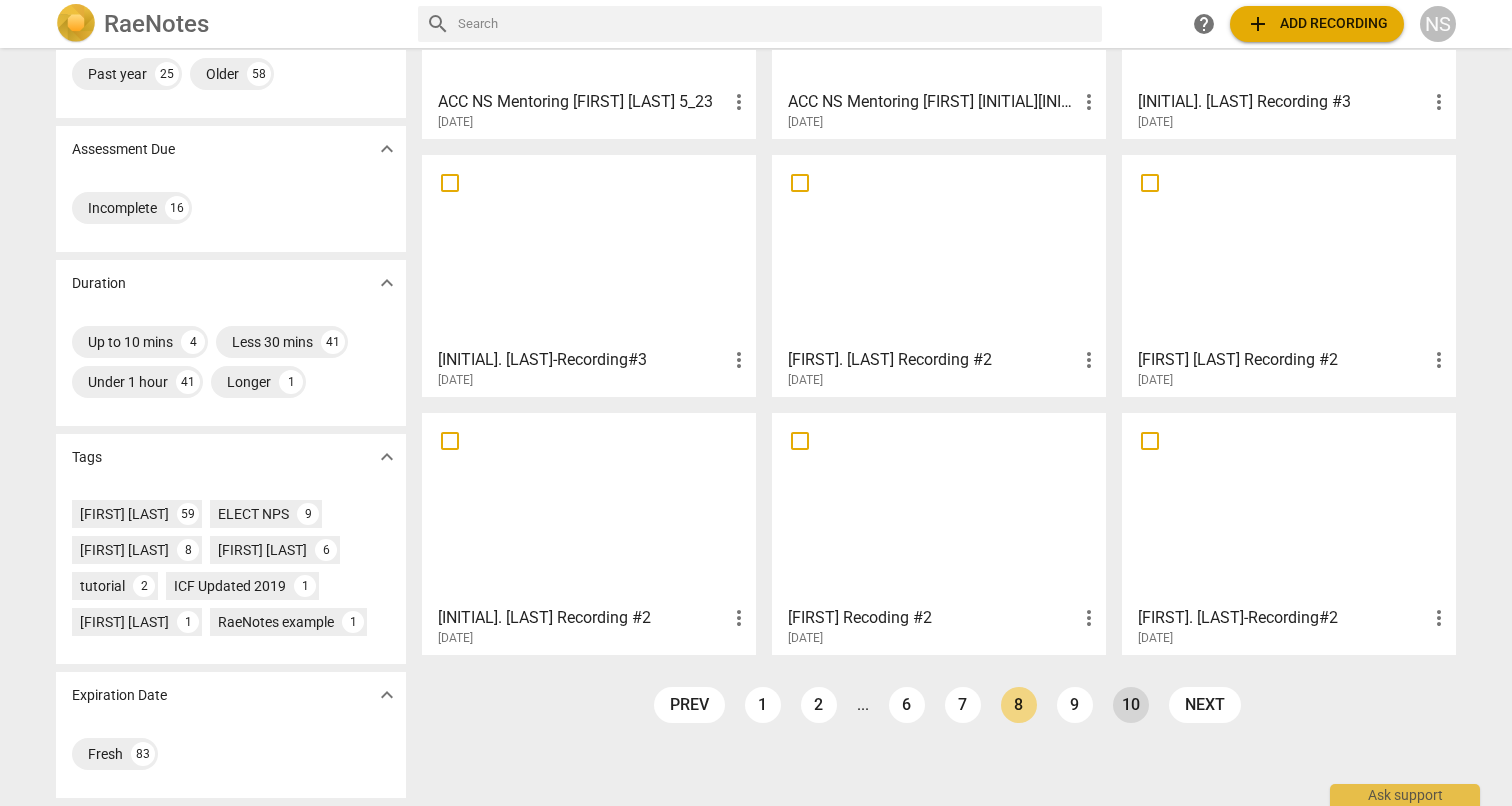 click on "10" at bounding box center (1131, 705) 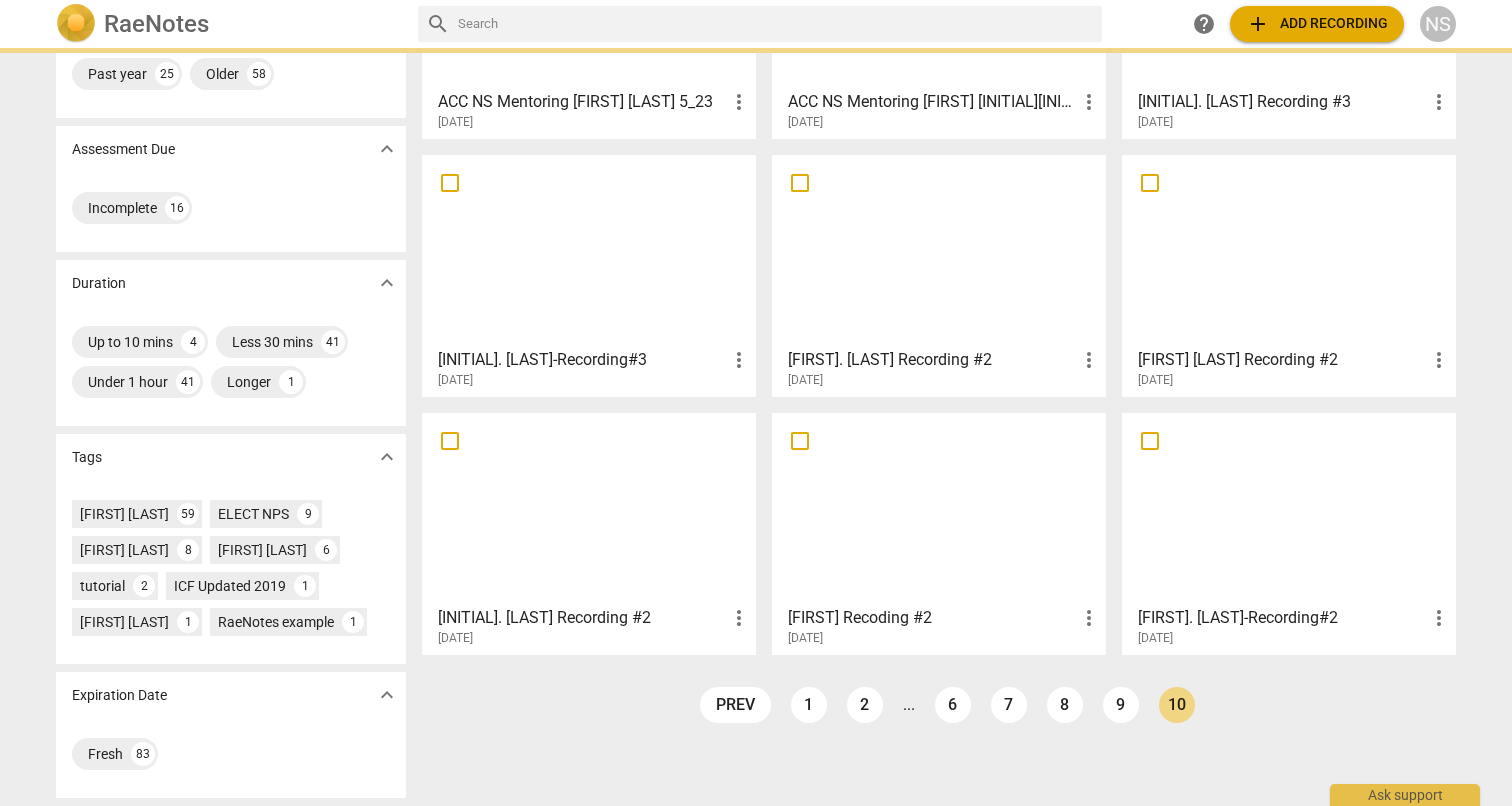 scroll, scrollTop: 0, scrollLeft: 0, axis: both 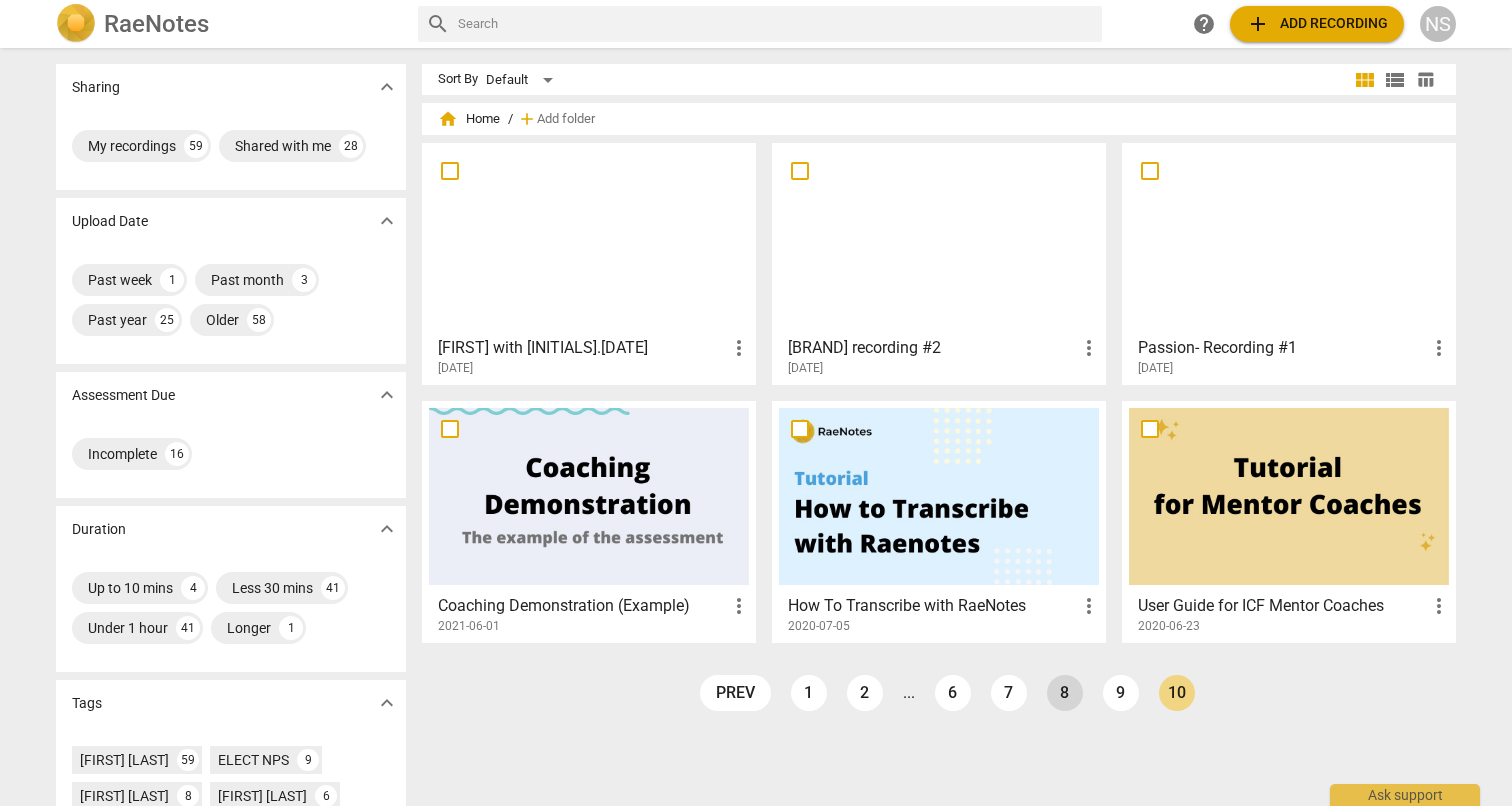 click on "8" at bounding box center [1065, 693] 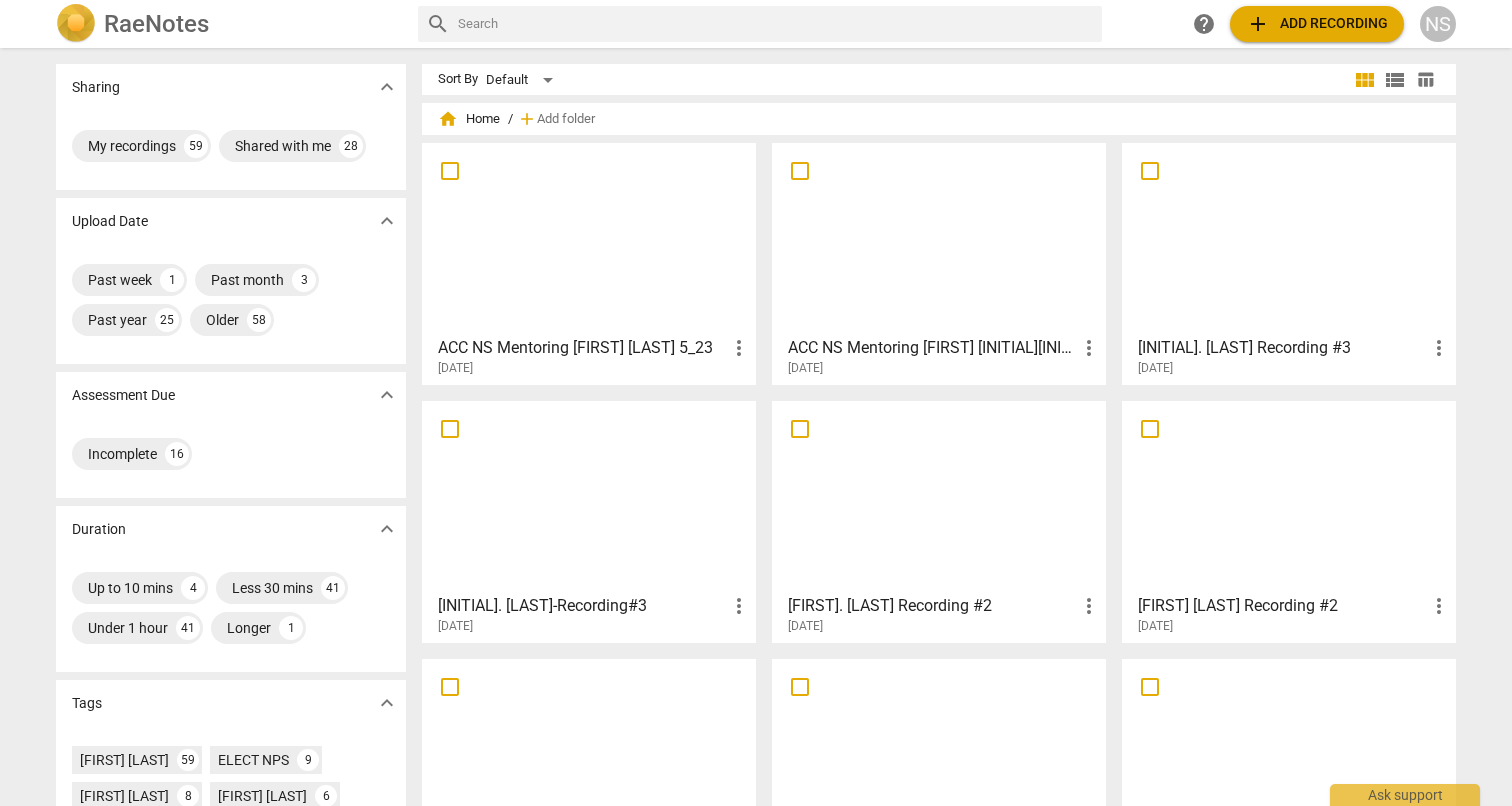 click on "[INITIAL]. [LAST] Recording #3" at bounding box center (1282, 348) 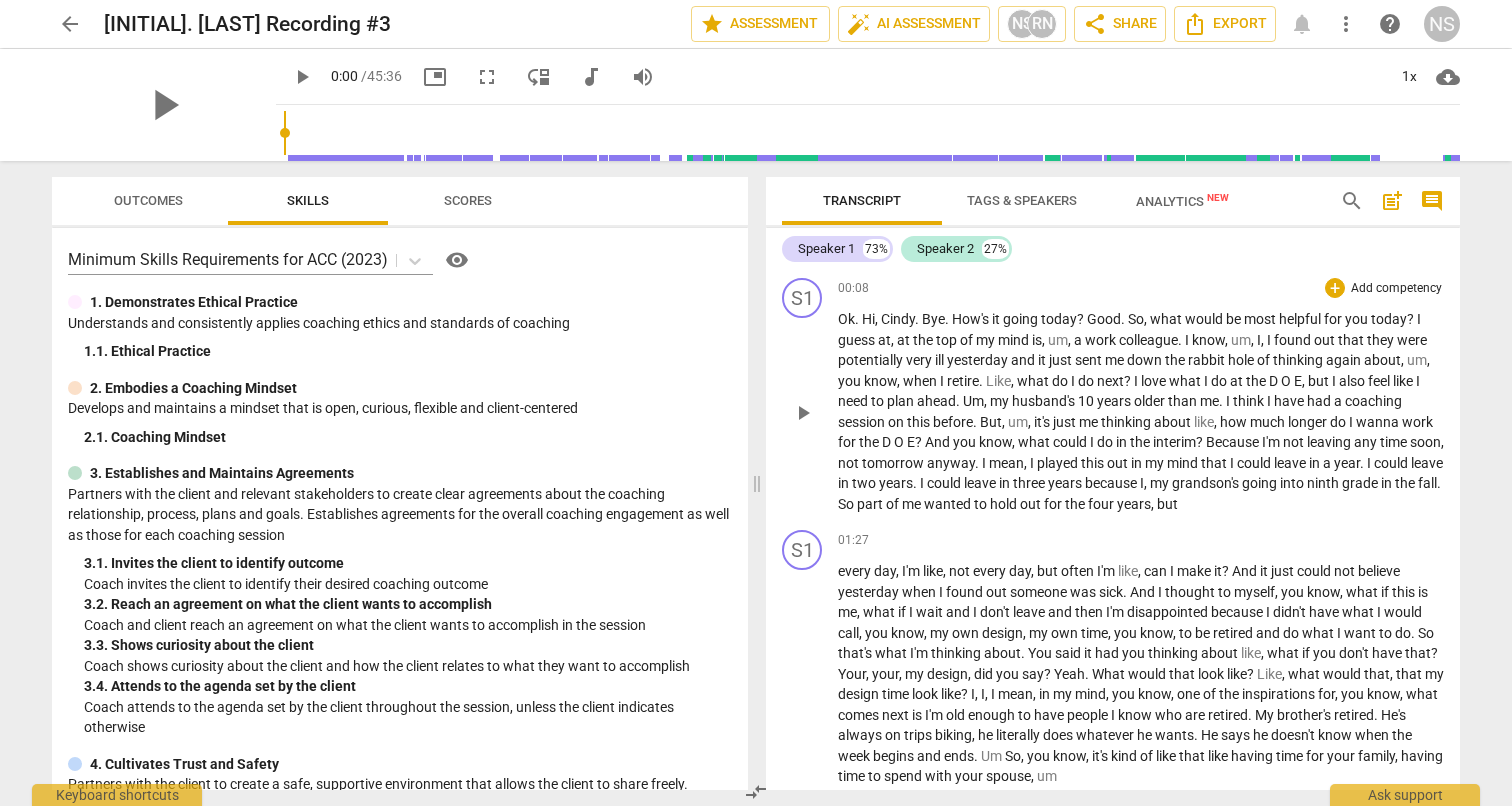 scroll, scrollTop: 0, scrollLeft: 0, axis: both 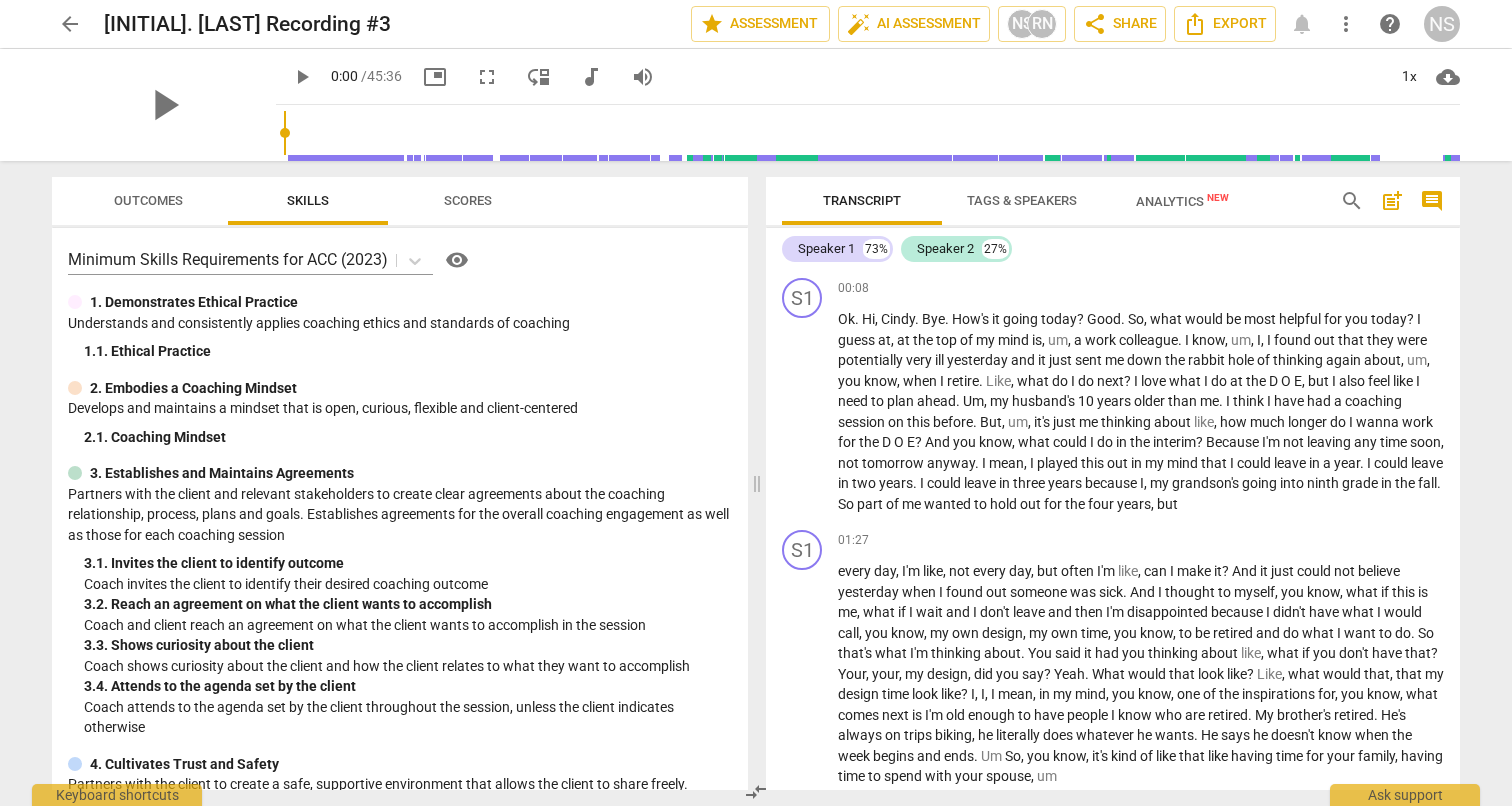 click on "arrow_back" at bounding box center [70, 24] 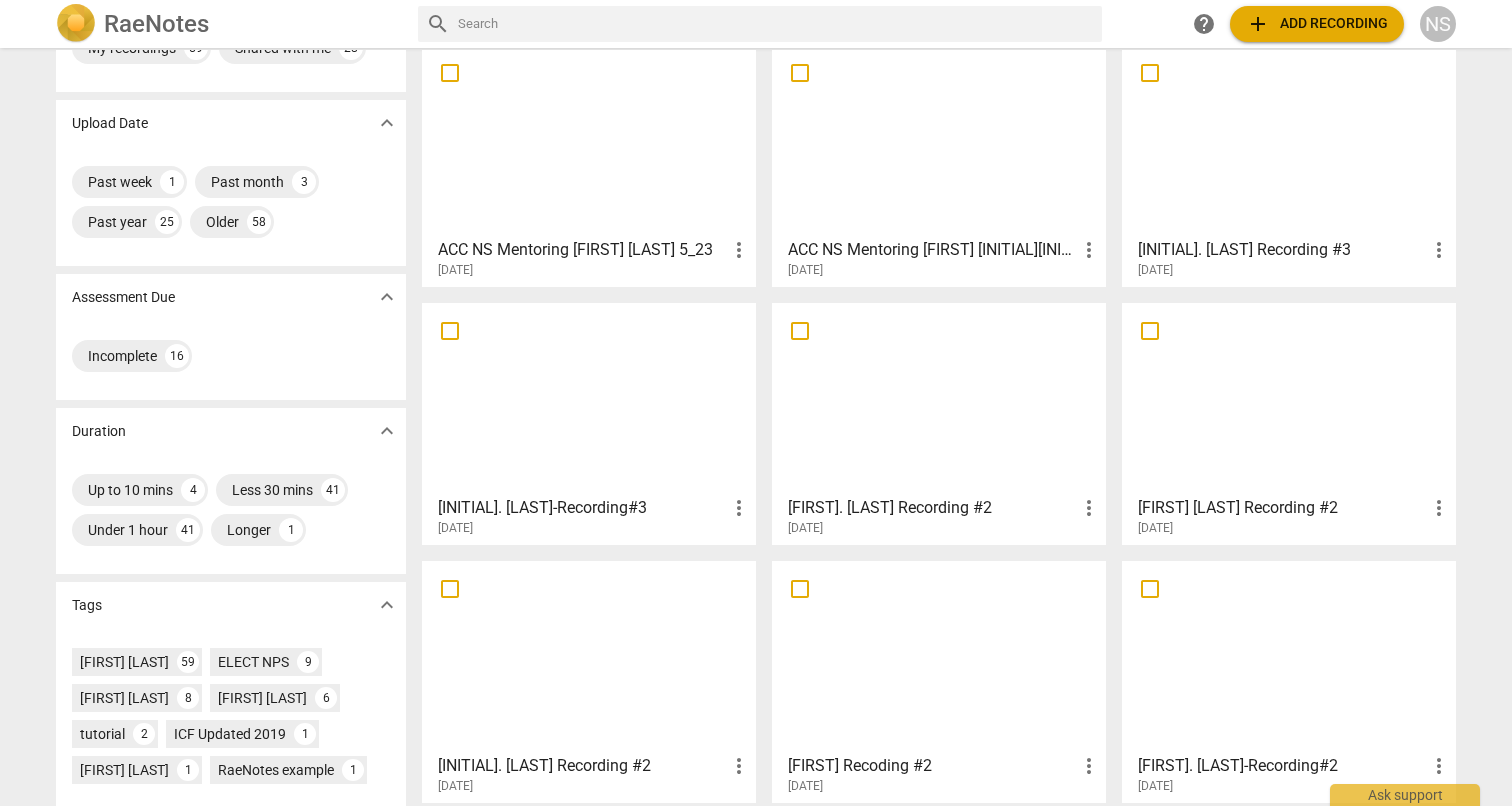 scroll, scrollTop: 90, scrollLeft: 0, axis: vertical 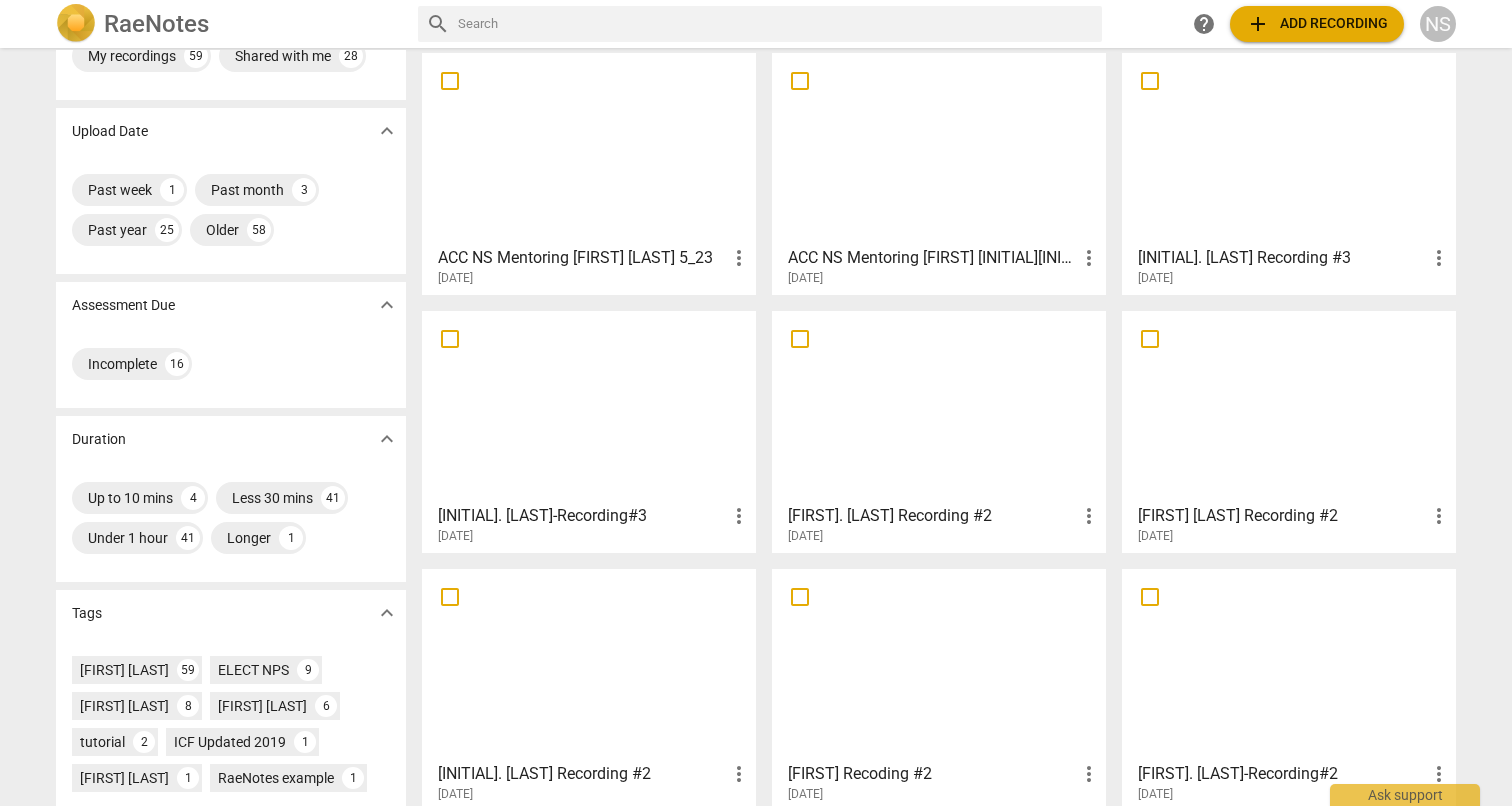 click on "[INITIAL]. [LAST] Recording #3" at bounding box center [1282, 258] 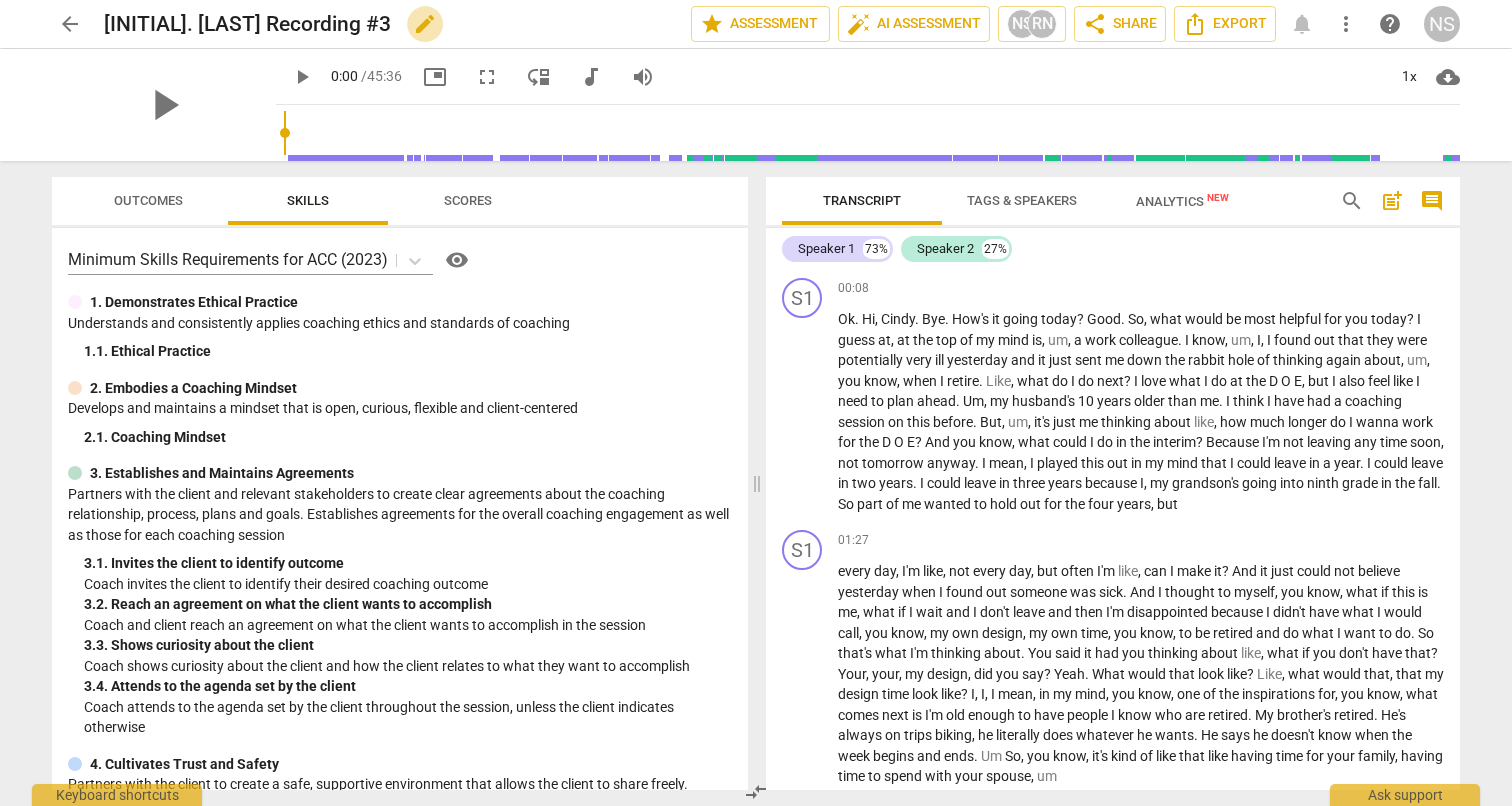 click on "edit" at bounding box center [425, 24] 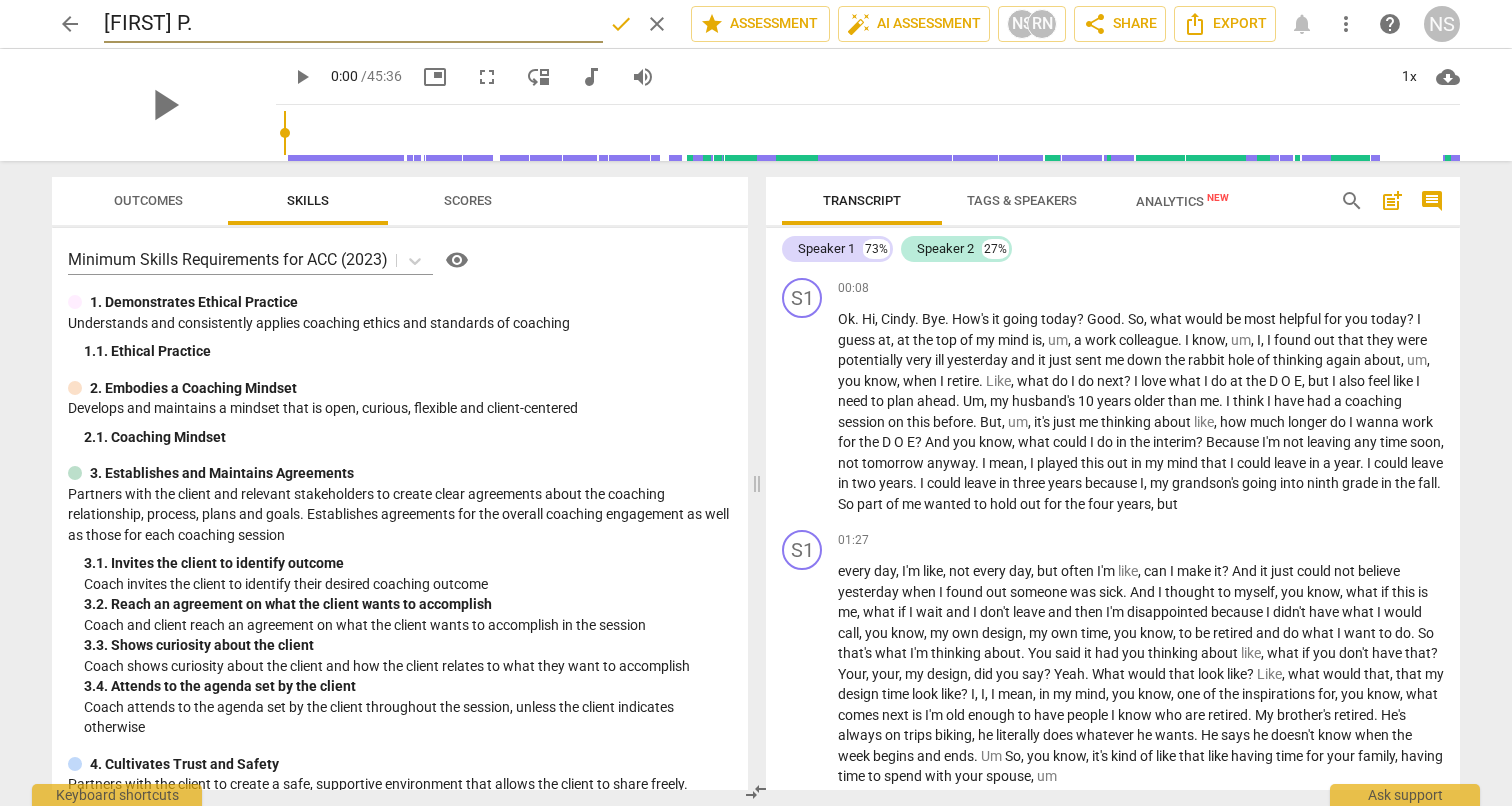 click on "[FIRST] P." at bounding box center (353, 24) 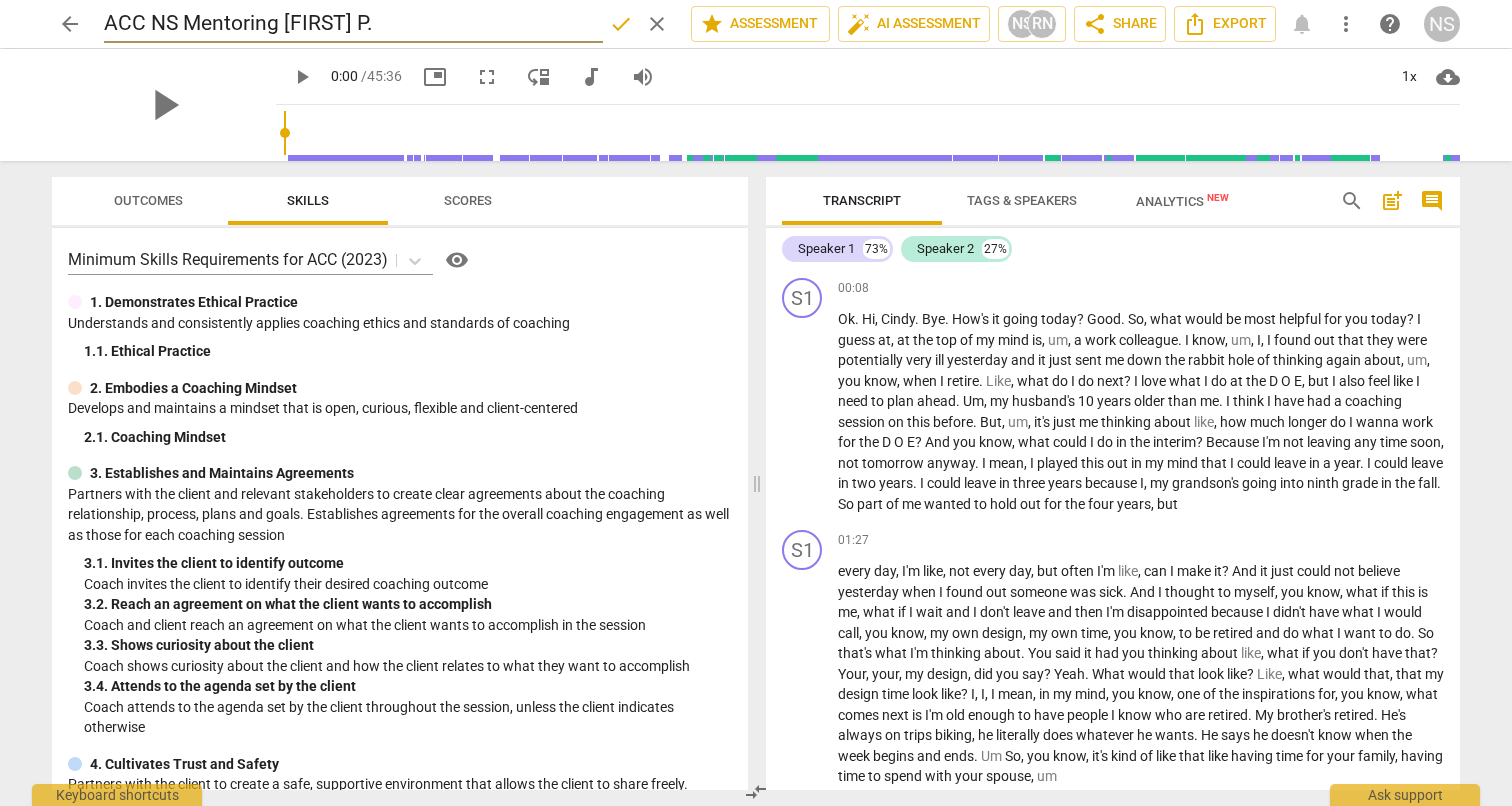 click on "ACC NS Mentoring [FIRST] P." at bounding box center (353, 24) 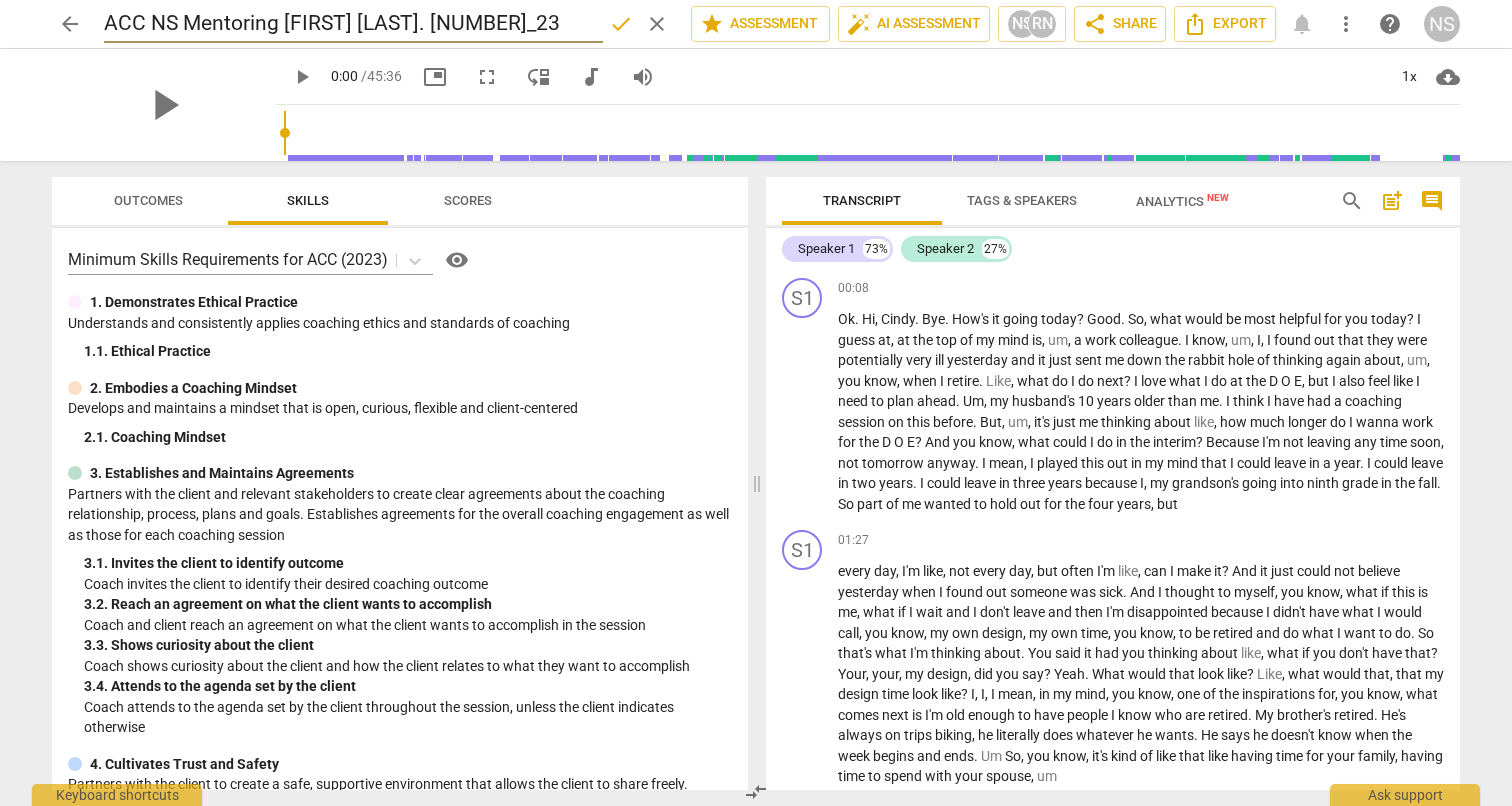 type on "ACC NS Mentoring [FIRST] [LAST]. [NUMBER]_23" 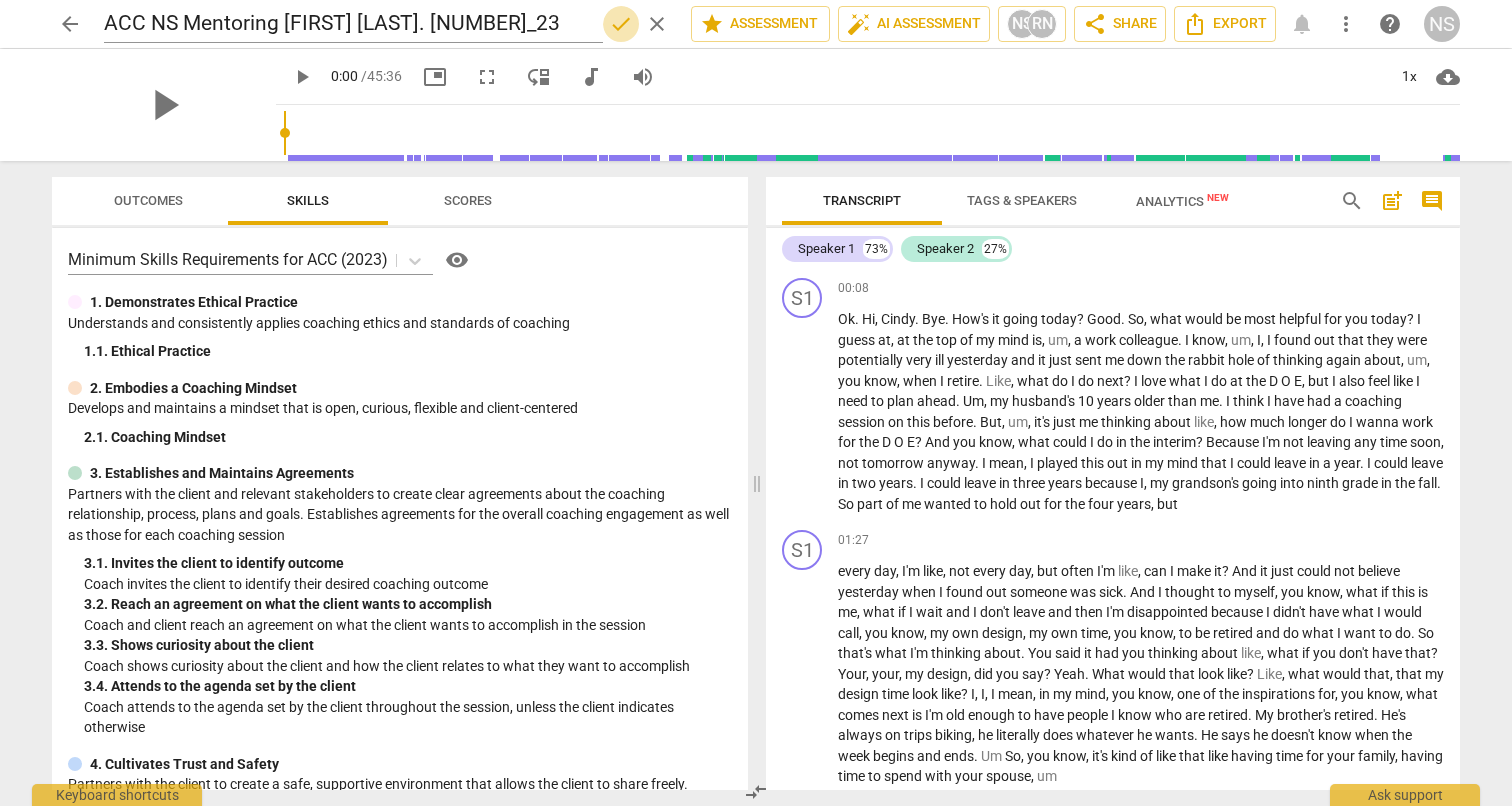 click on "done" at bounding box center (621, 24) 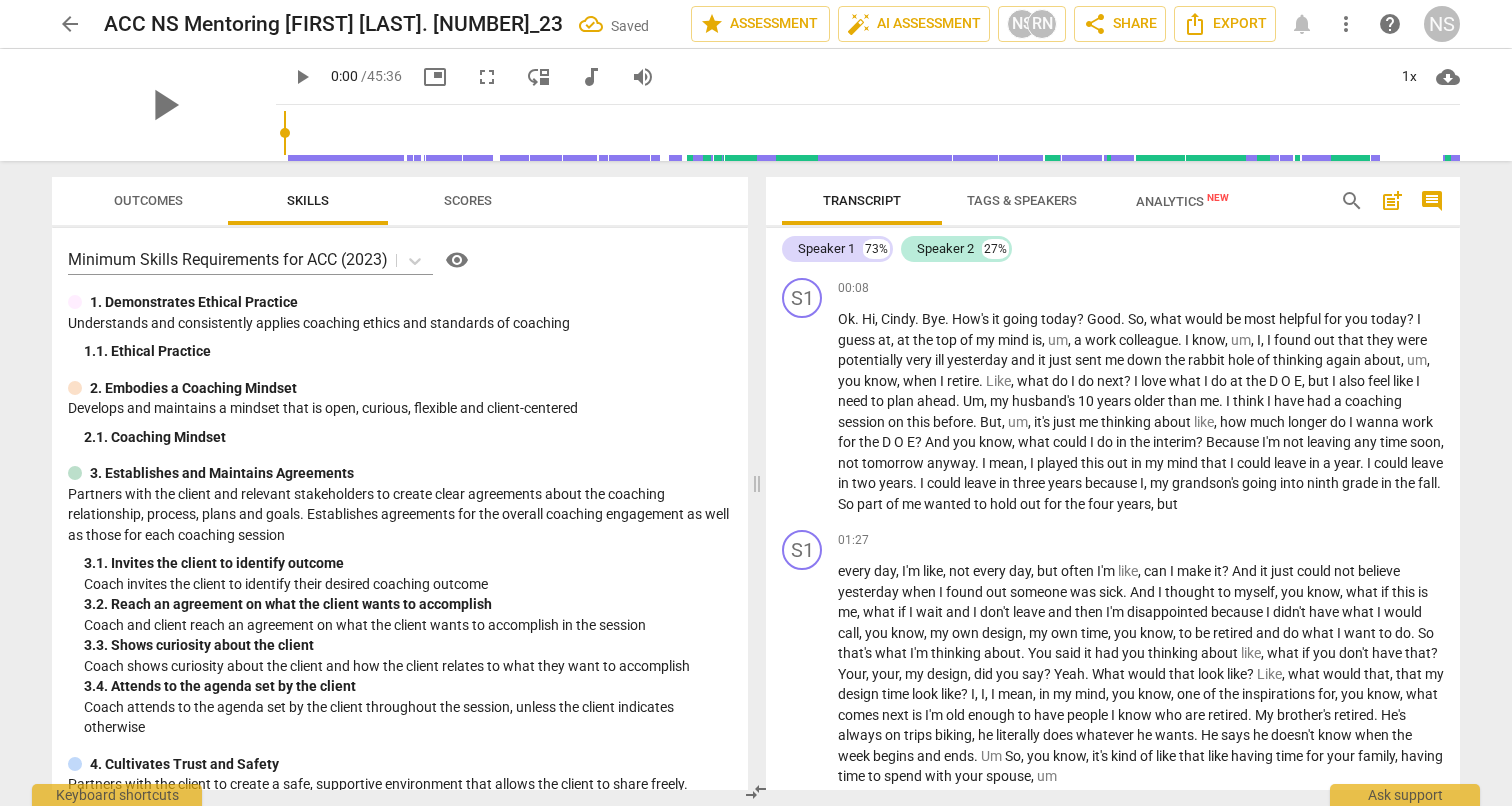 click on "arrow_back" at bounding box center (70, 24) 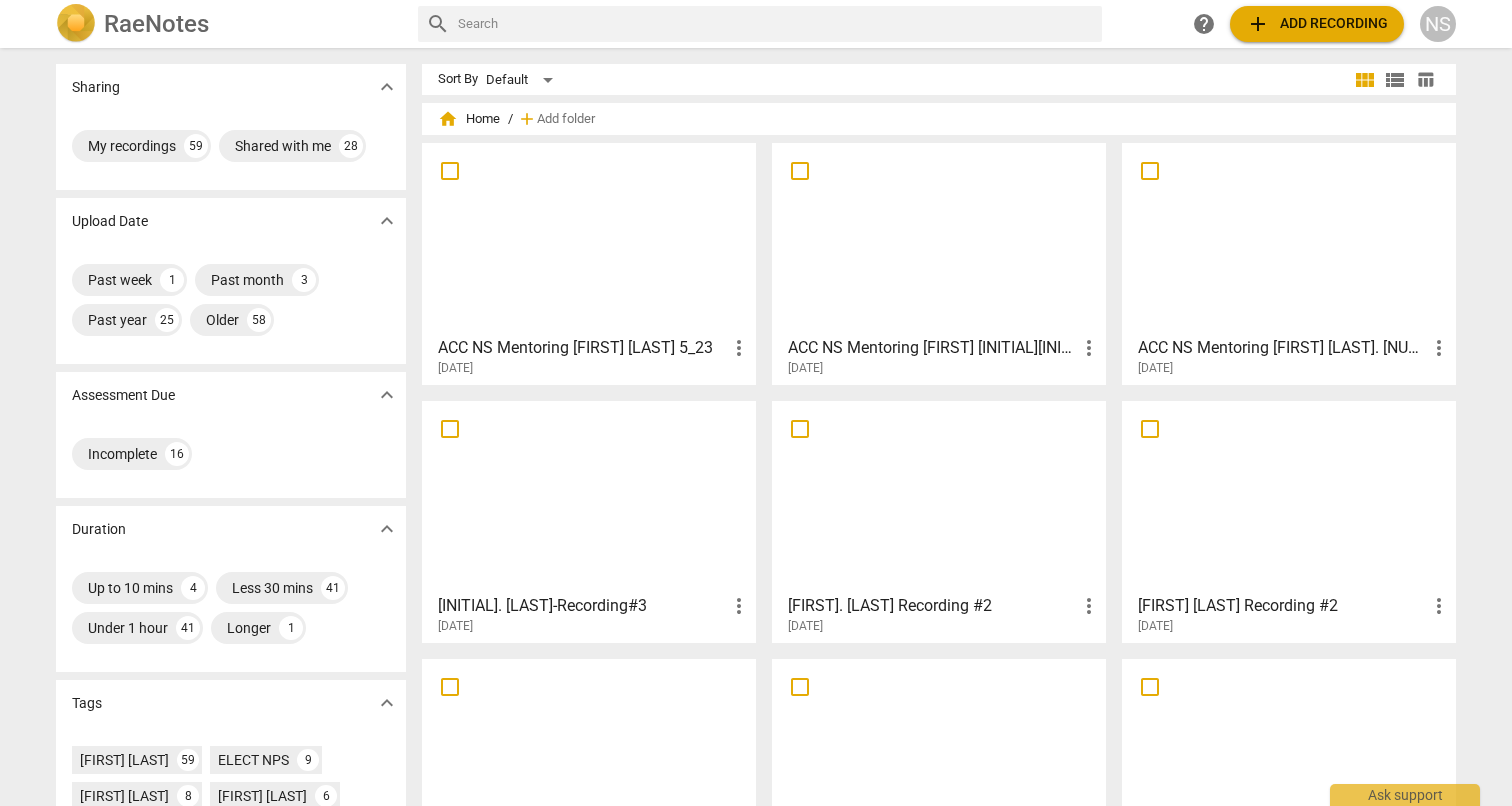 click on "[INITIAL]. [LAST]-Recording#3" at bounding box center [582, 606] 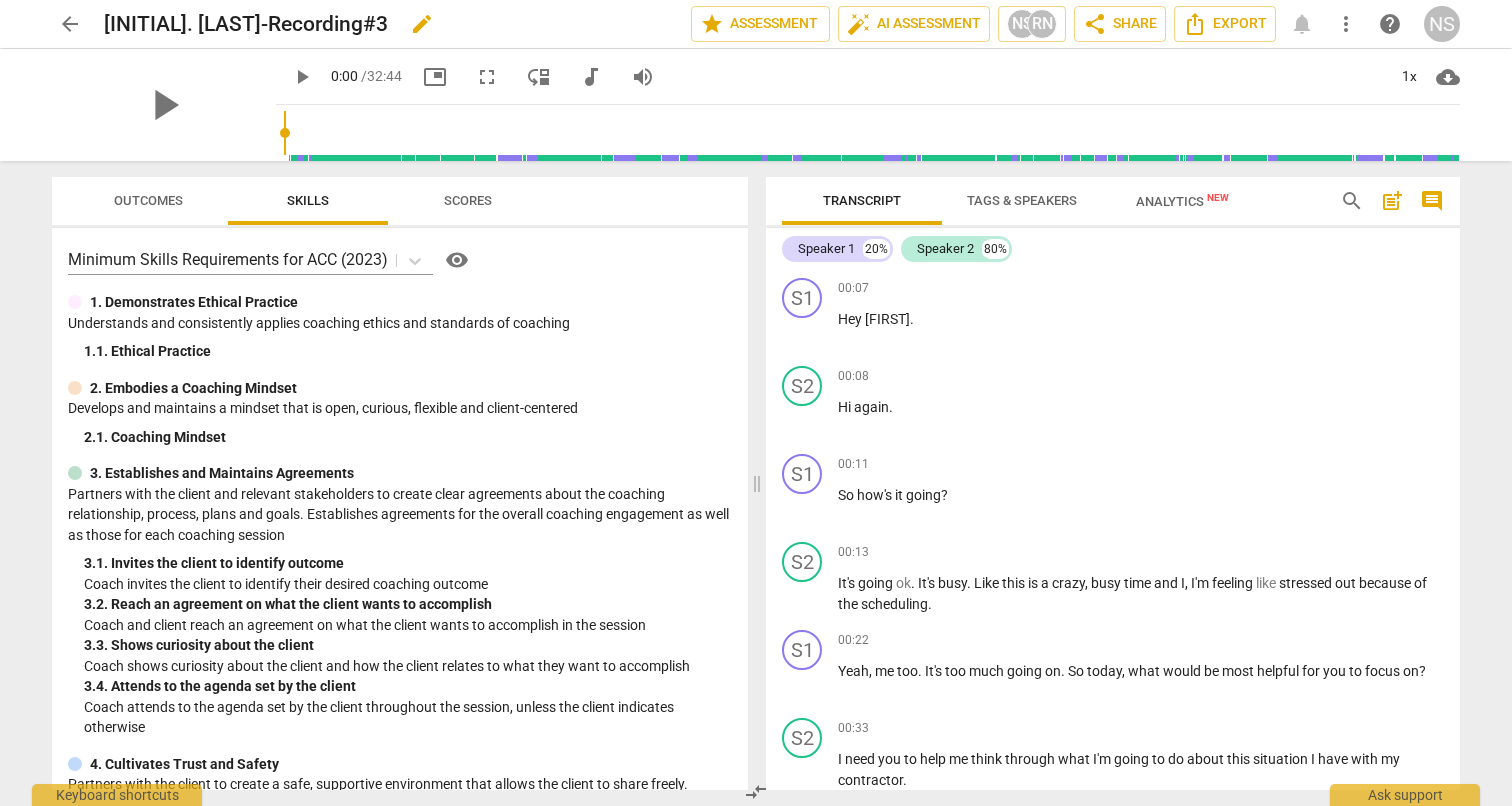 click on "edit" at bounding box center [422, 24] 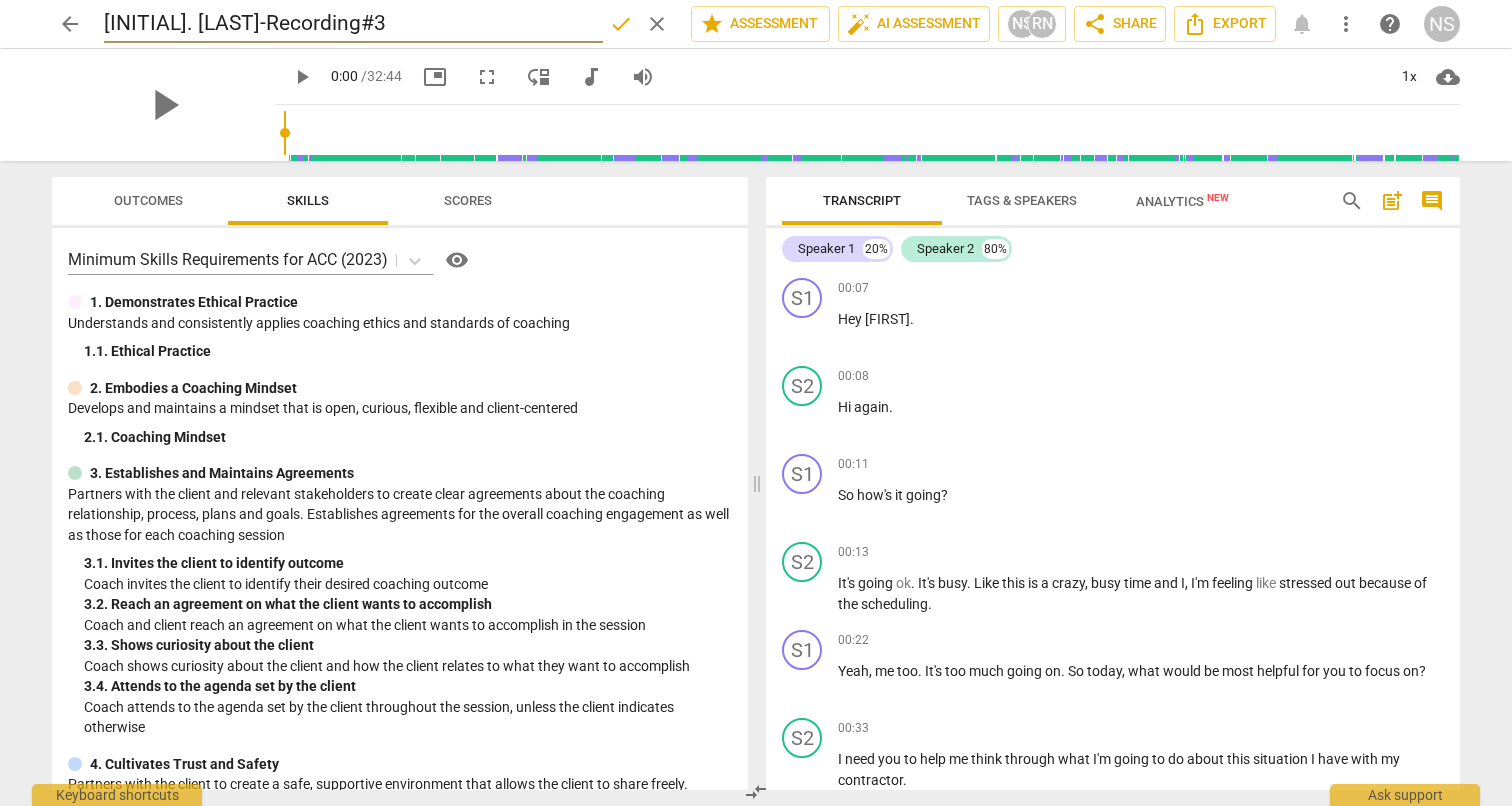 click on "[INITIAL]. [LAST]-Recording#3" at bounding box center [353, 24] 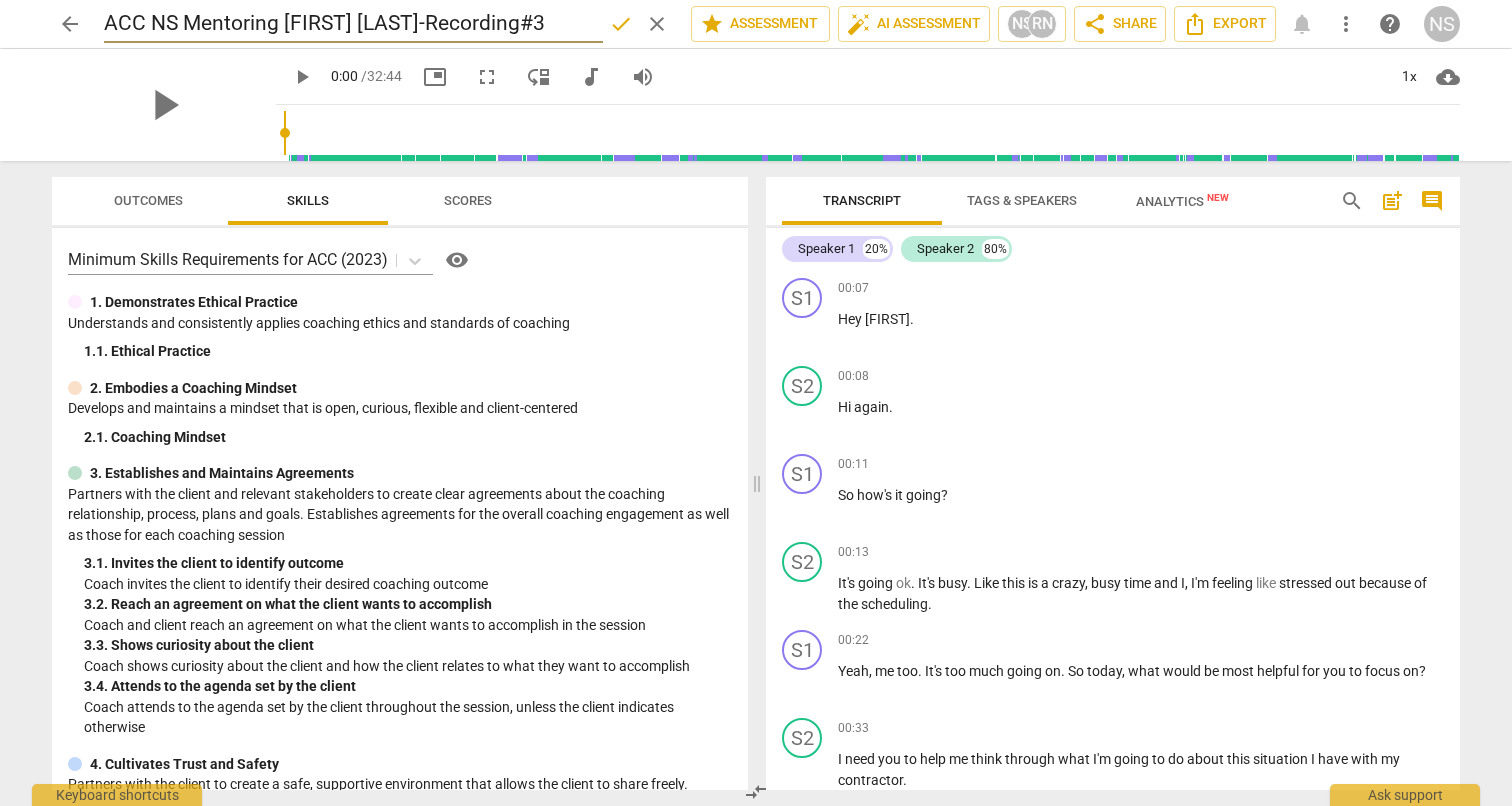 click on "ACC NS Mentoring [FIRST] [LAST]-Recording#3" at bounding box center (353, 24) 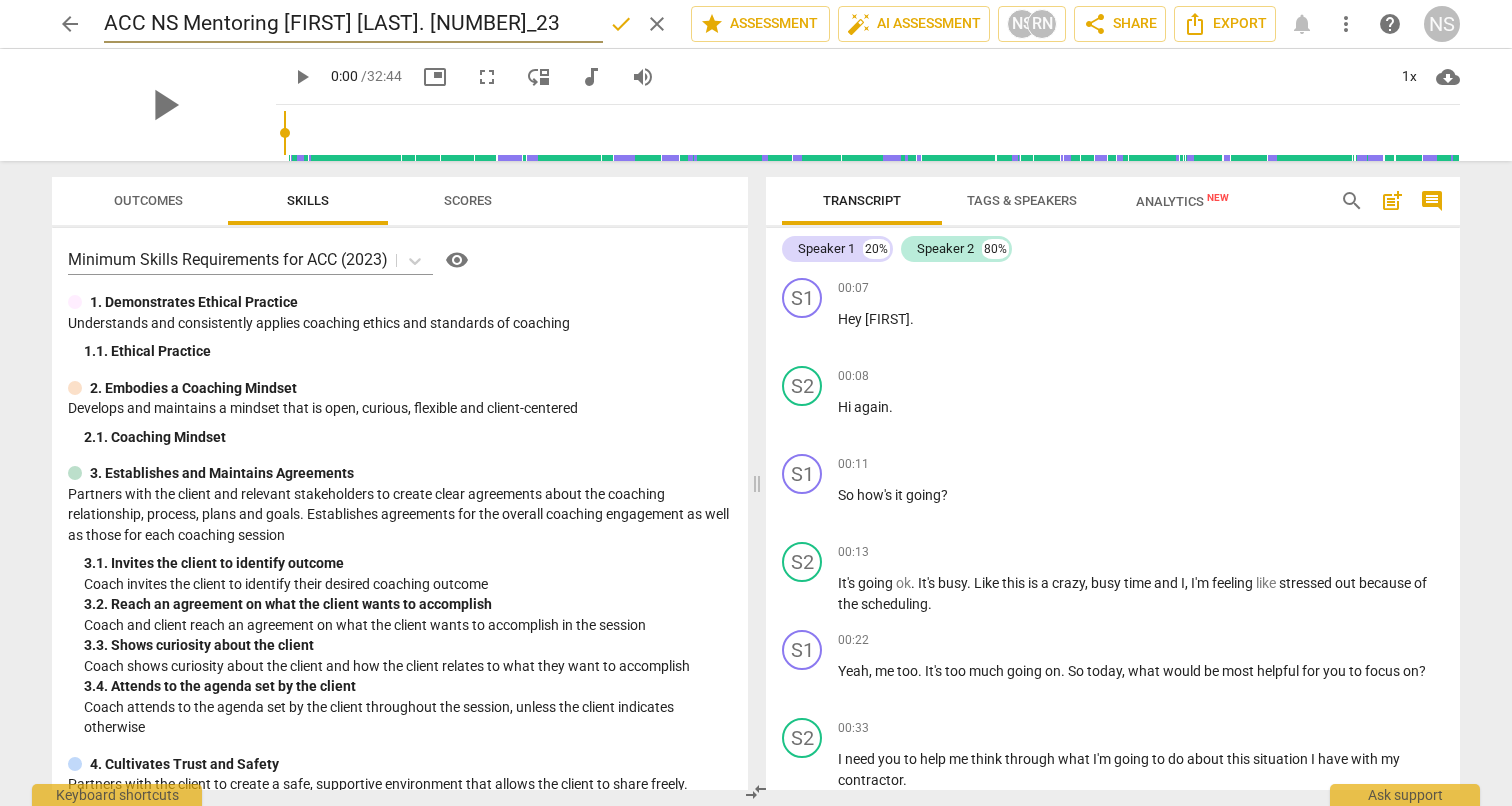 type on "ACC NS Mentoring [FIRST] [LAST]. [NUMBER]_23" 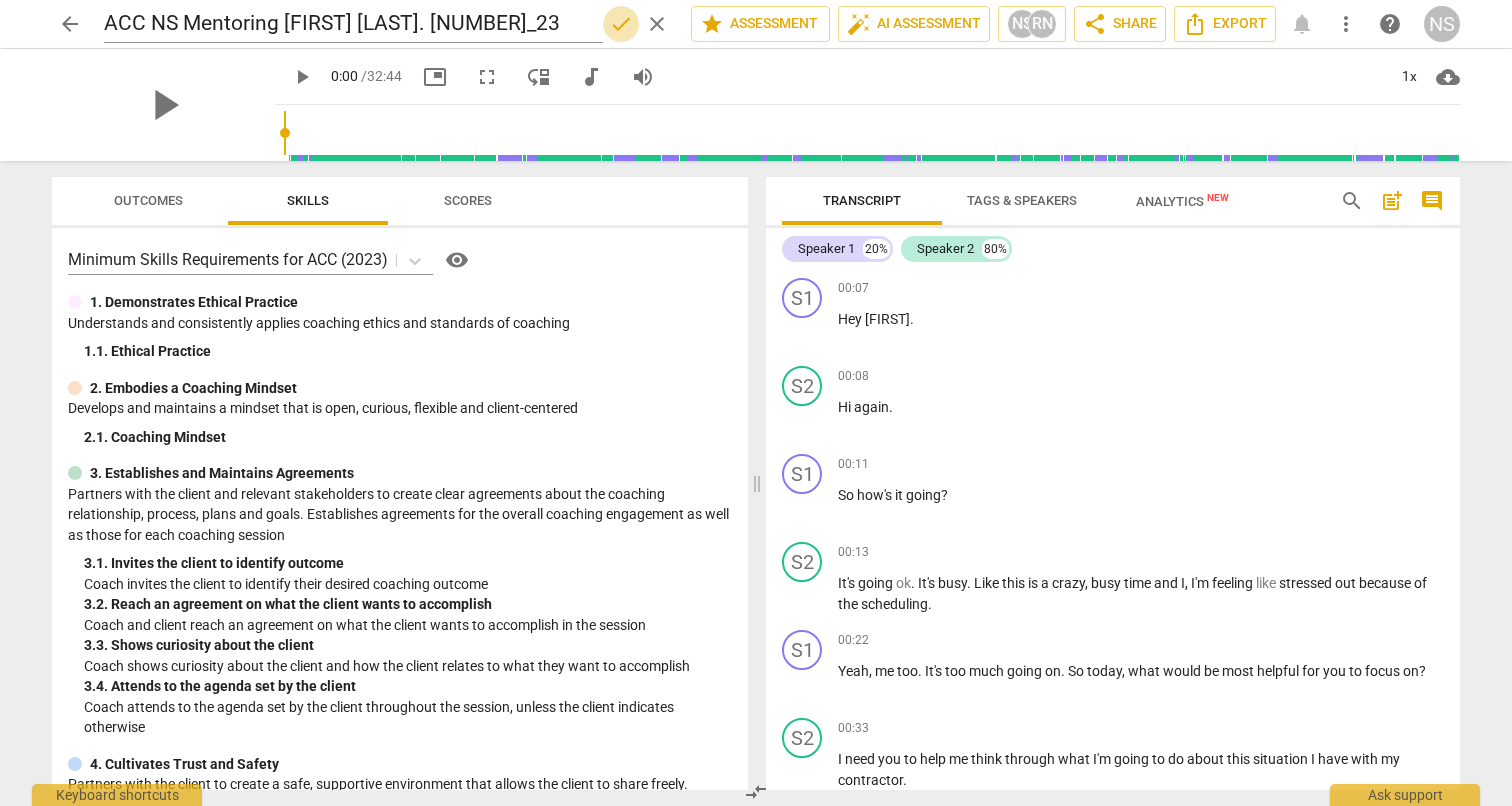 click on "done" at bounding box center (621, 24) 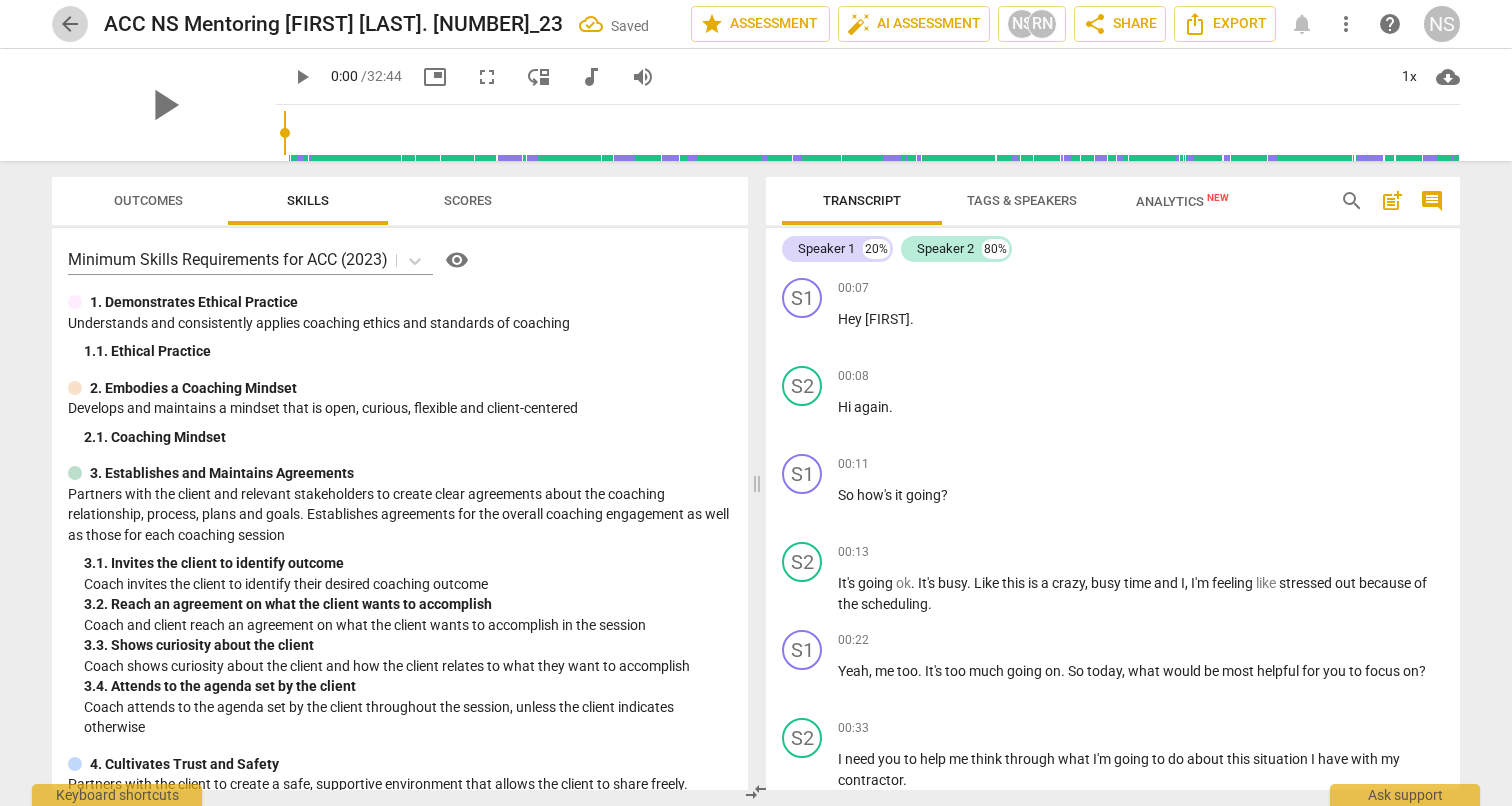 click on "arrow_back" at bounding box center (70, 24) 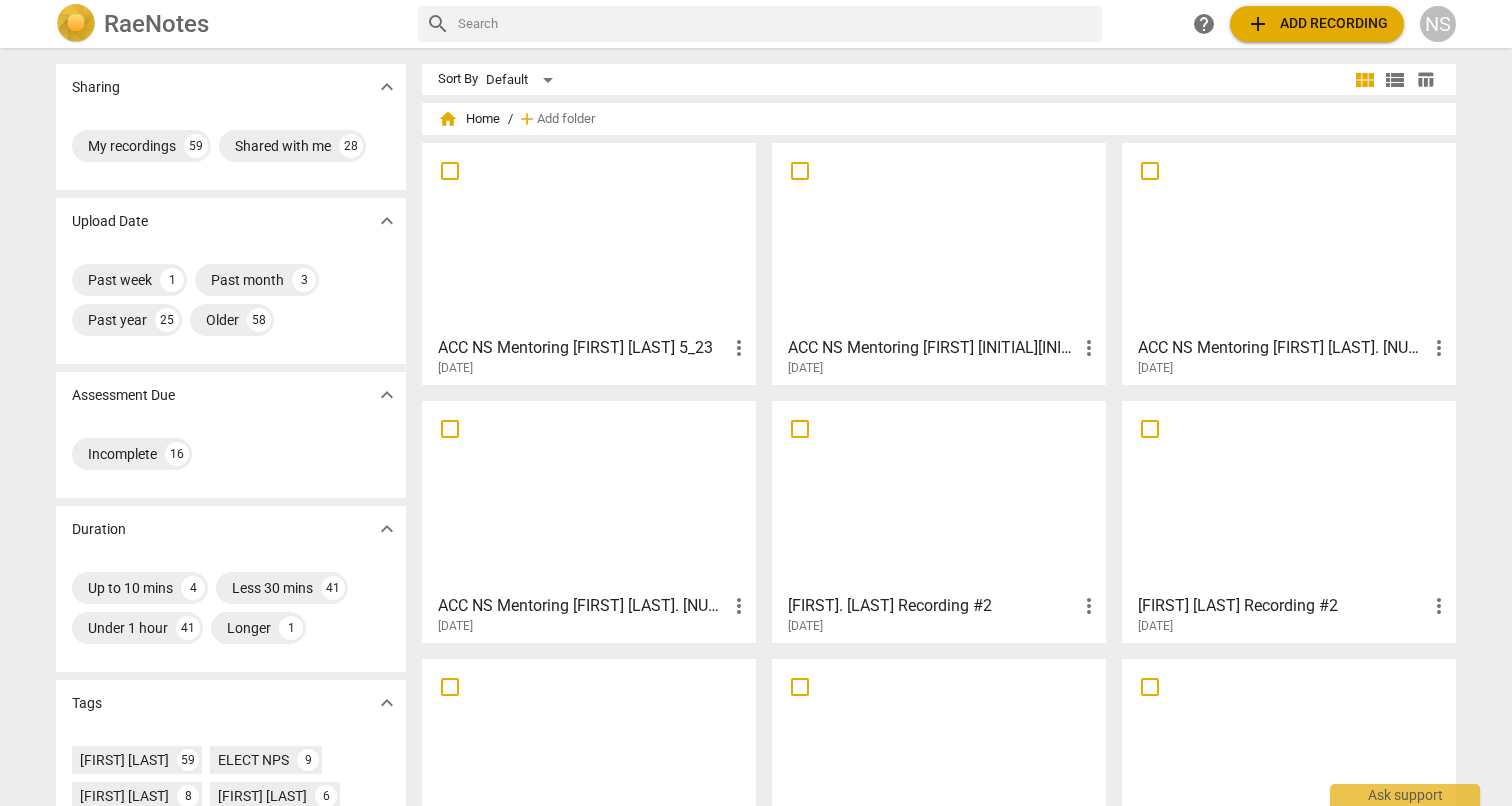 scroll, scrollTop: 83, scrollLeft: 0, axis: vertical 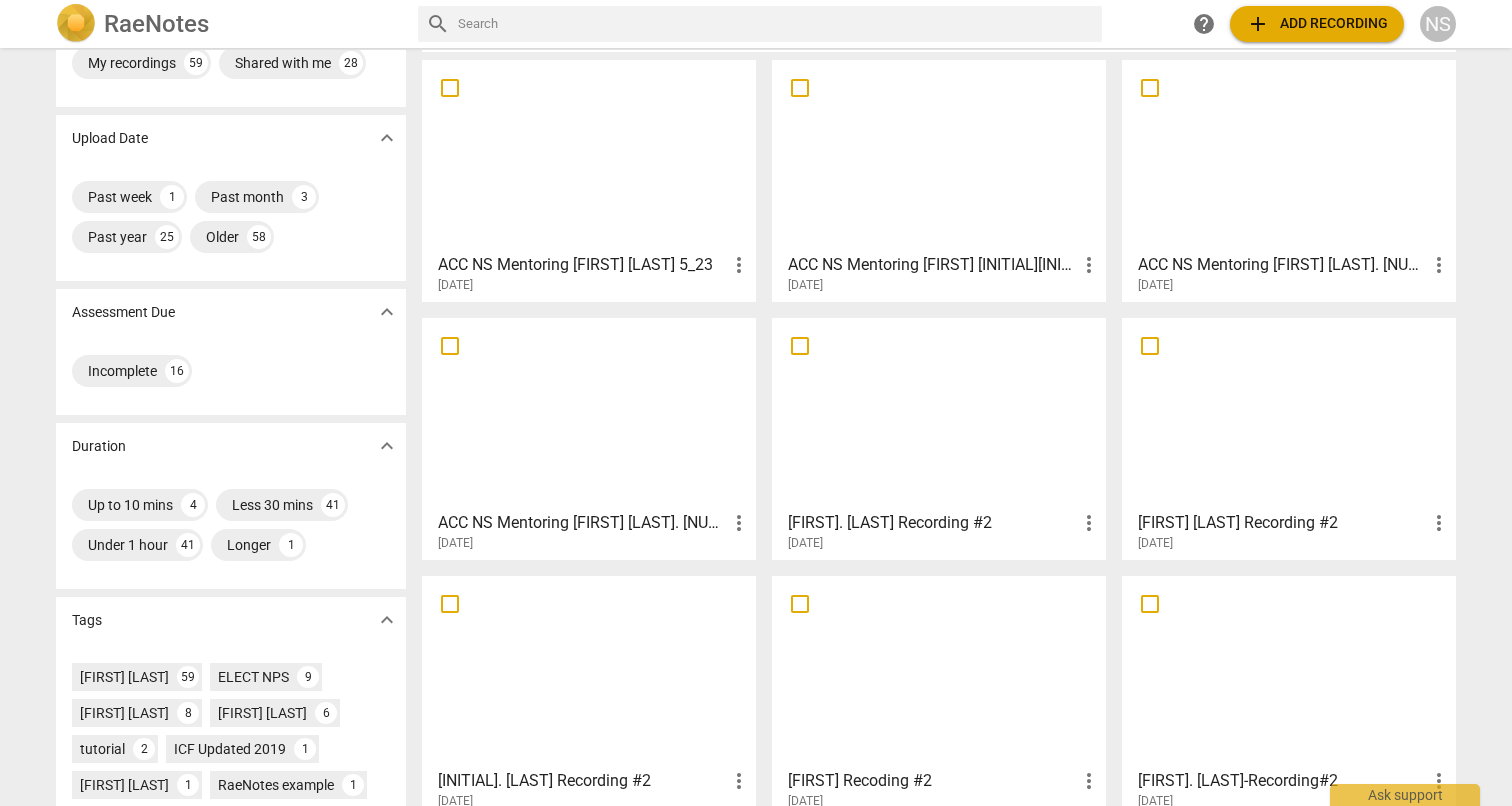 click on "[FIRST]. [LAST] Recording #2" at bounding box center [932, 523] 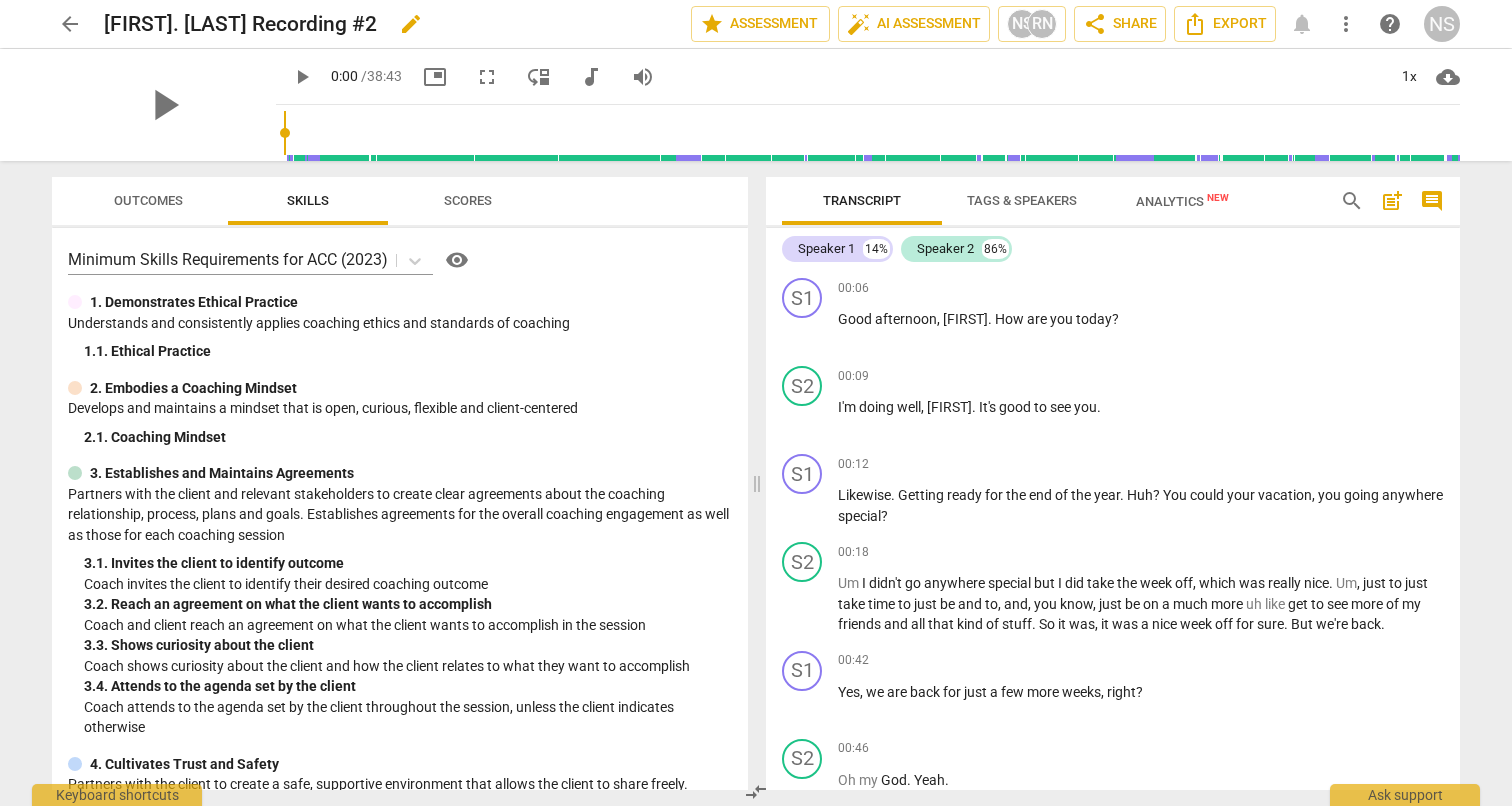 click on "edit" at bounding box center [411, 24] 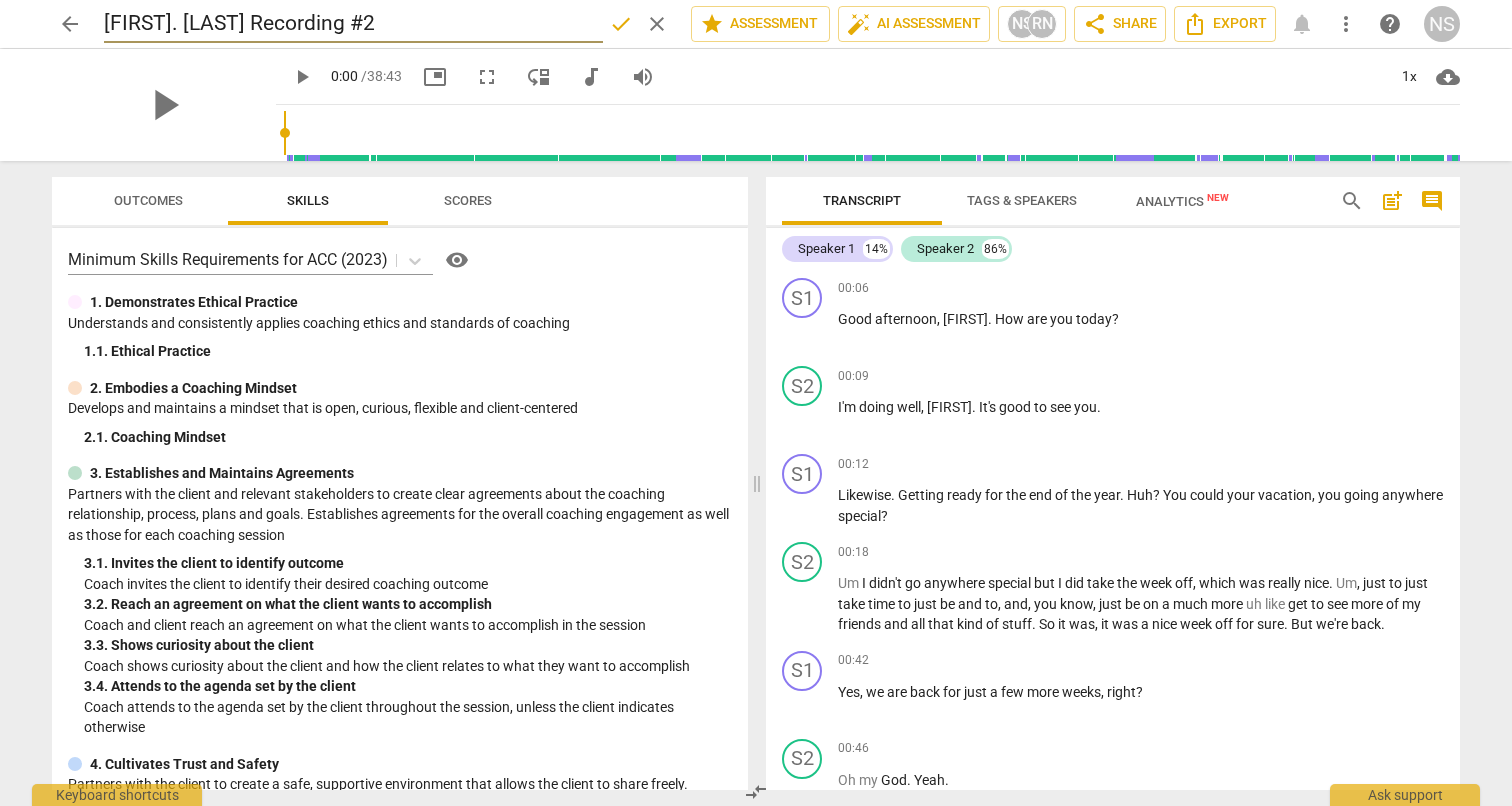 drag, startPoint x: 345, startPoint y: 29, endPoint x: 179, endPoint y: 33, distance: 166.04819 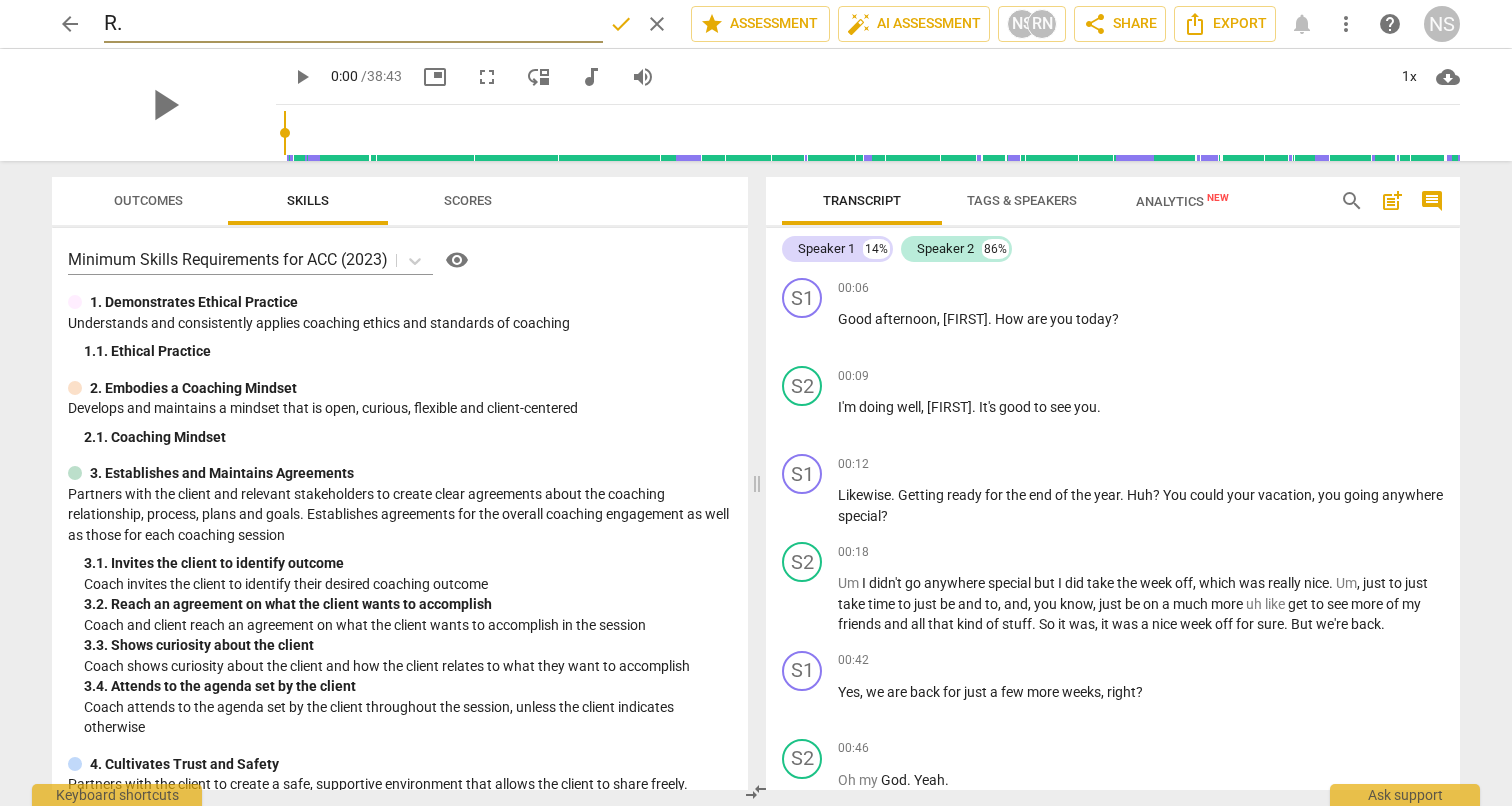 type on "R" 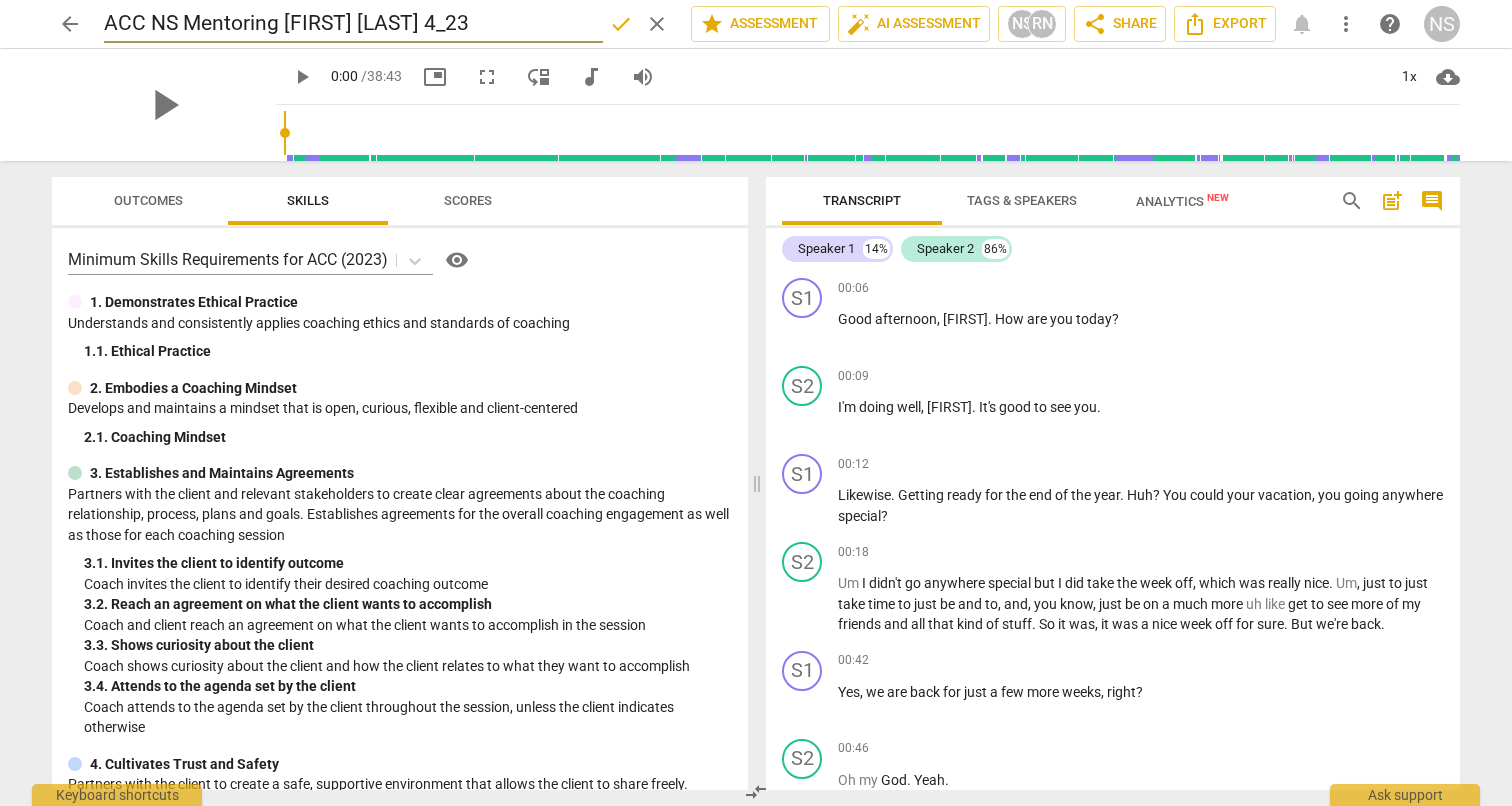 type on "ACC NS Mentoring [FIRST] [LAST] 4_23" 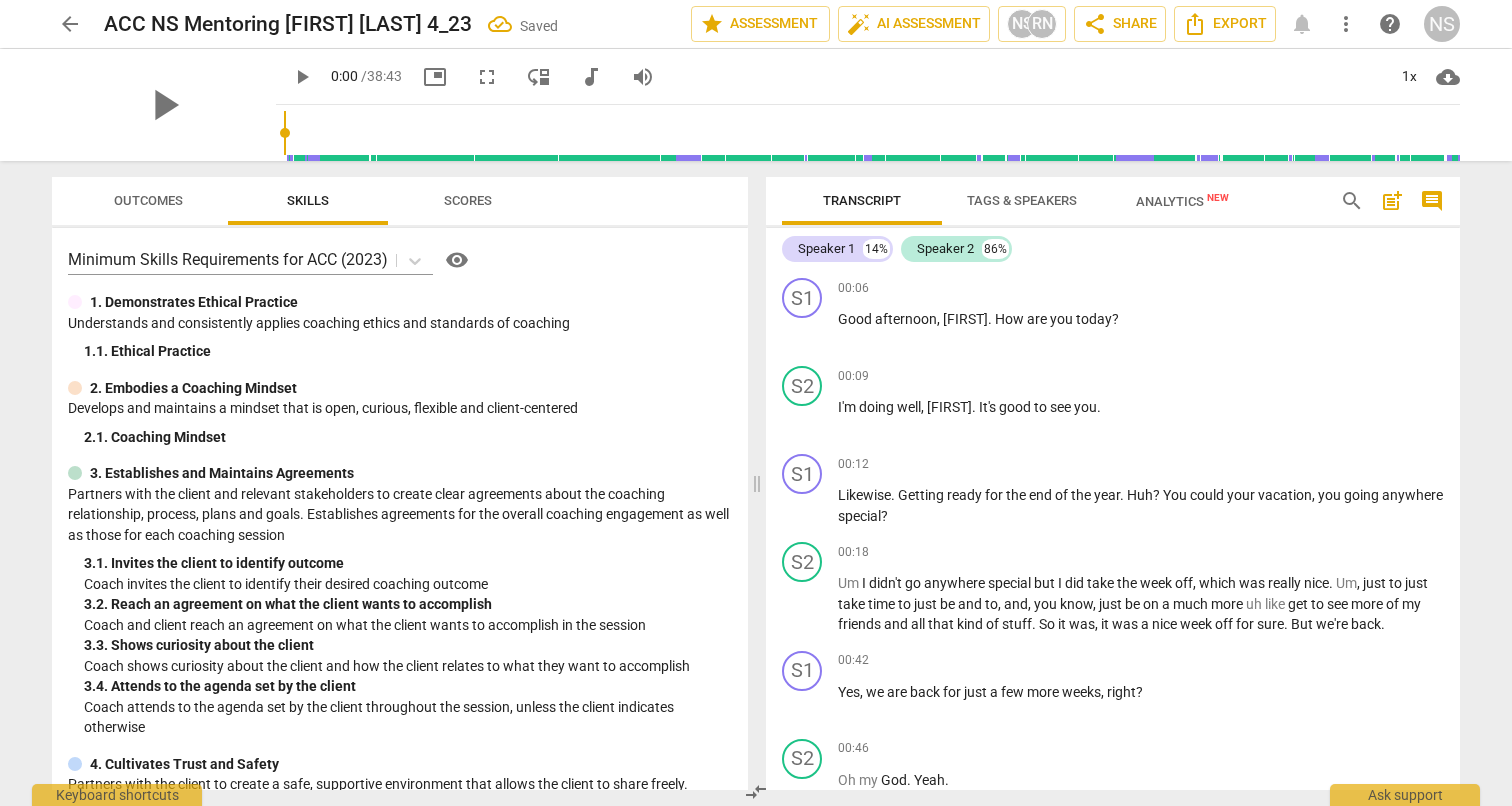 click on "arrow_back" at bounding box center [70, 24] 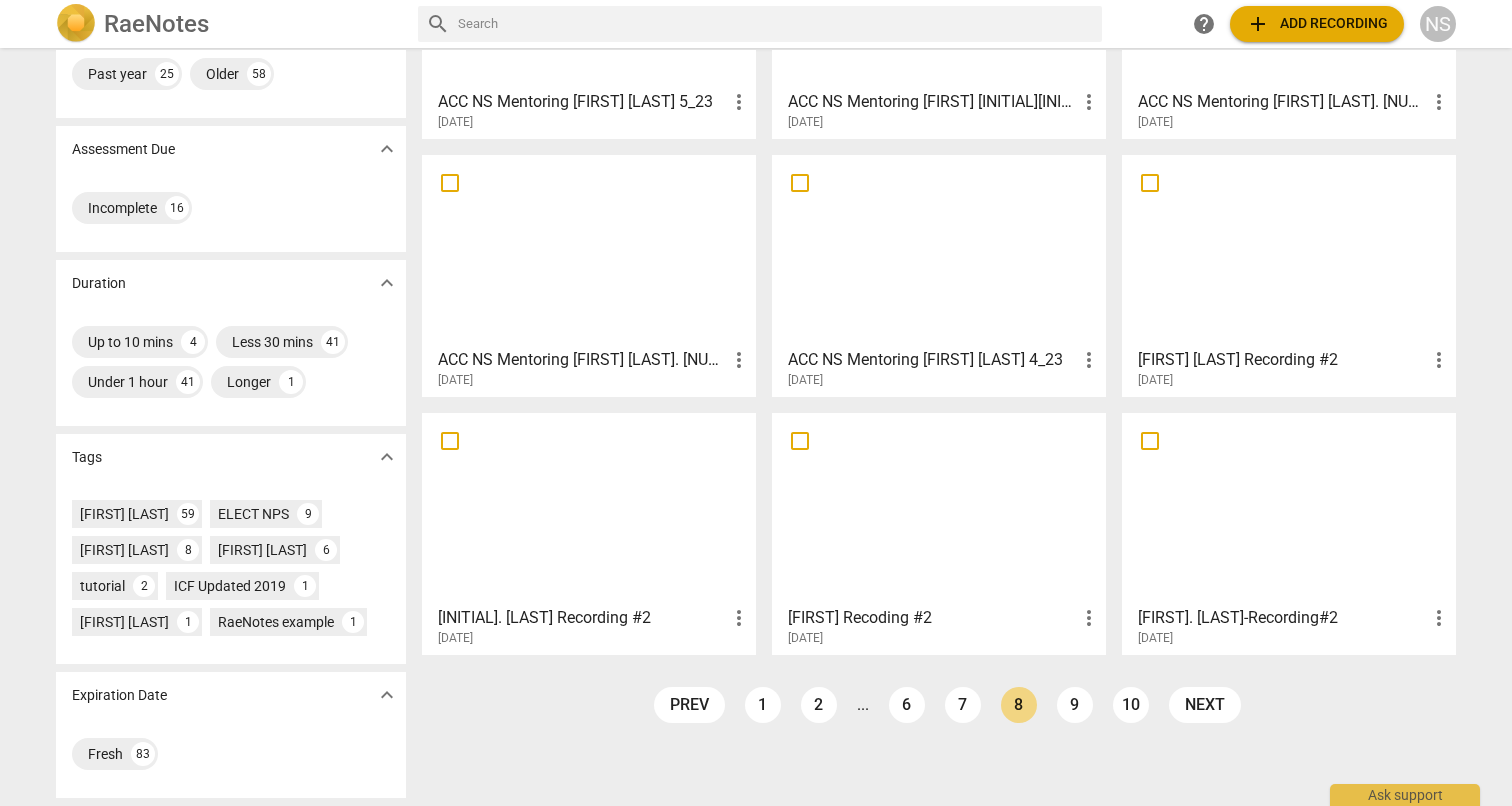scroll, scrollTop: 246, scrollLeft: 0, axis: vertical 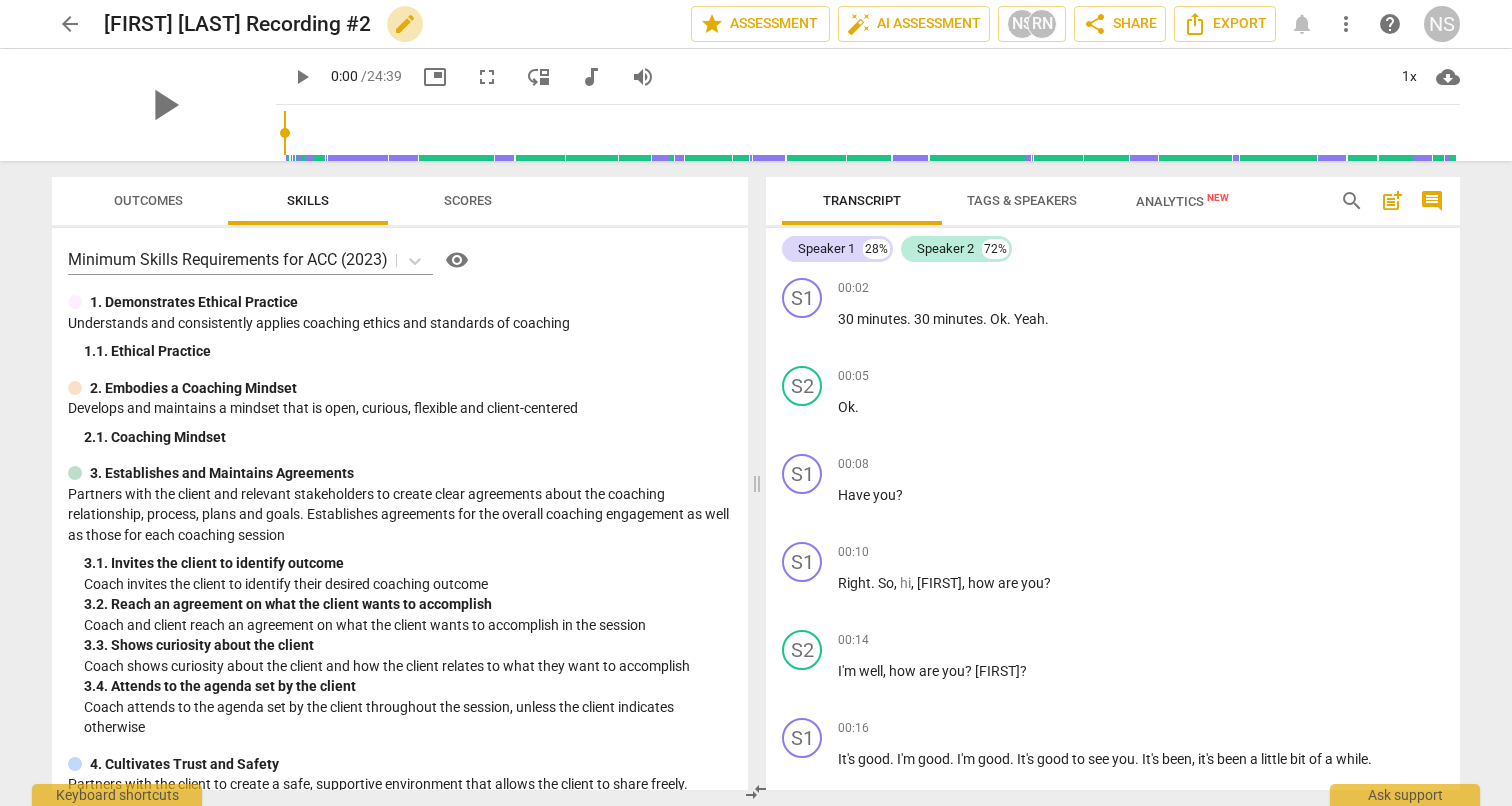 click on "edit" at bounding box center (405, 24) 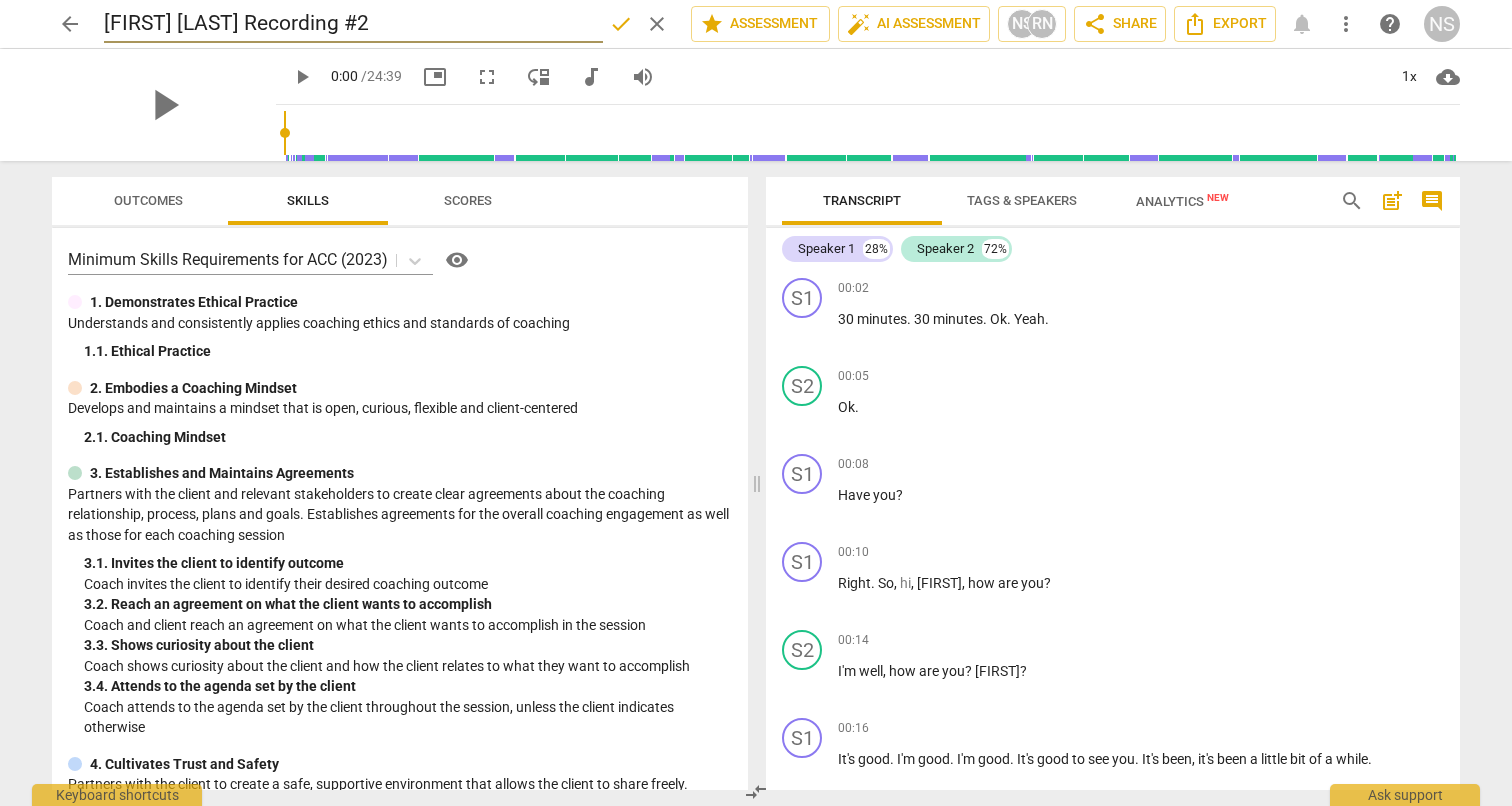 drag, startPoint x: 355, startPoint y: 21, endPoint x: 84, endPoint y: 13, distance: 271.11804 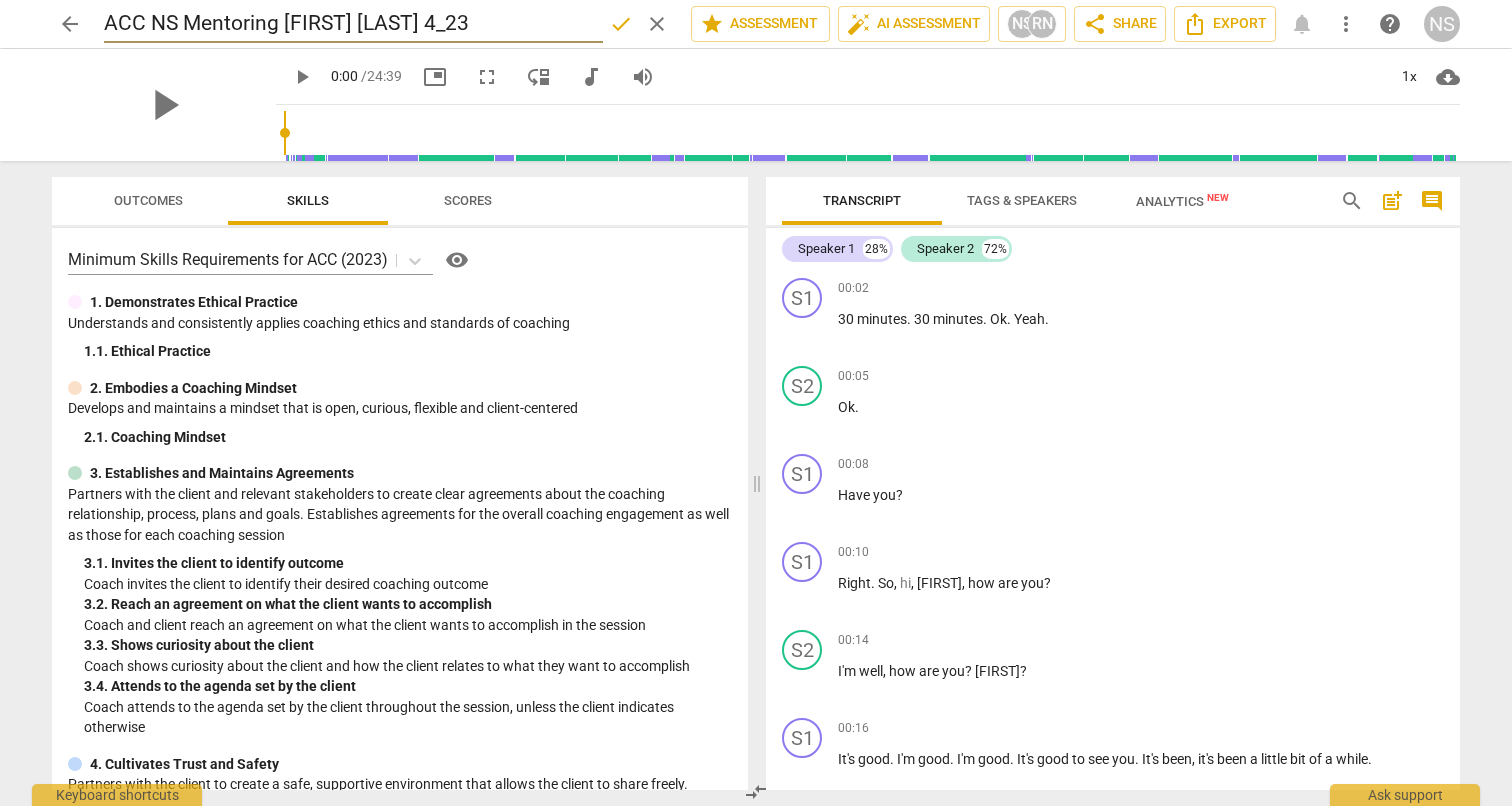 type on "ACC NS Mentoring [FIRST] [LAST] 4_23" 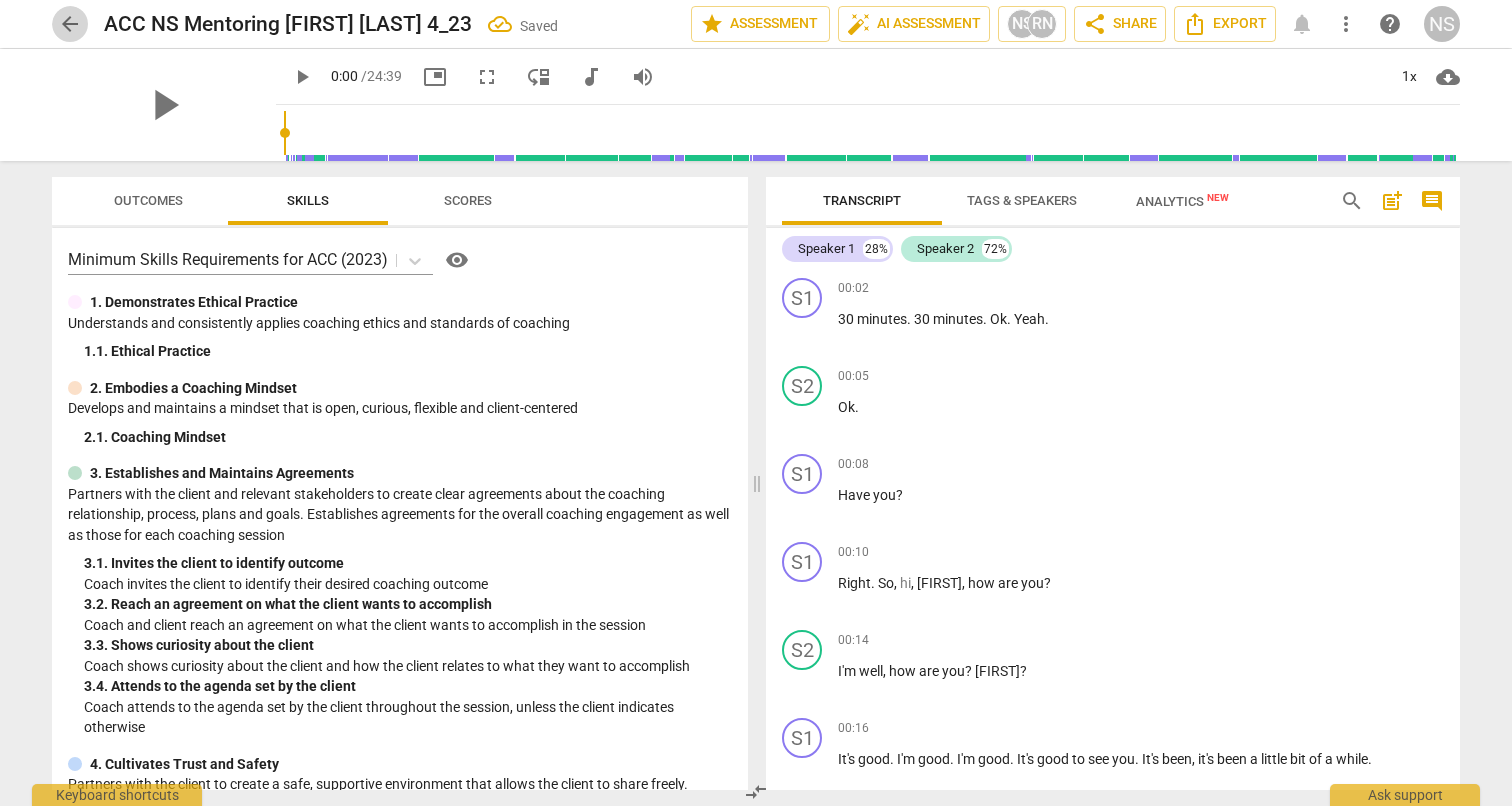 click on "arrow_back" at bounding box center [70, 24] 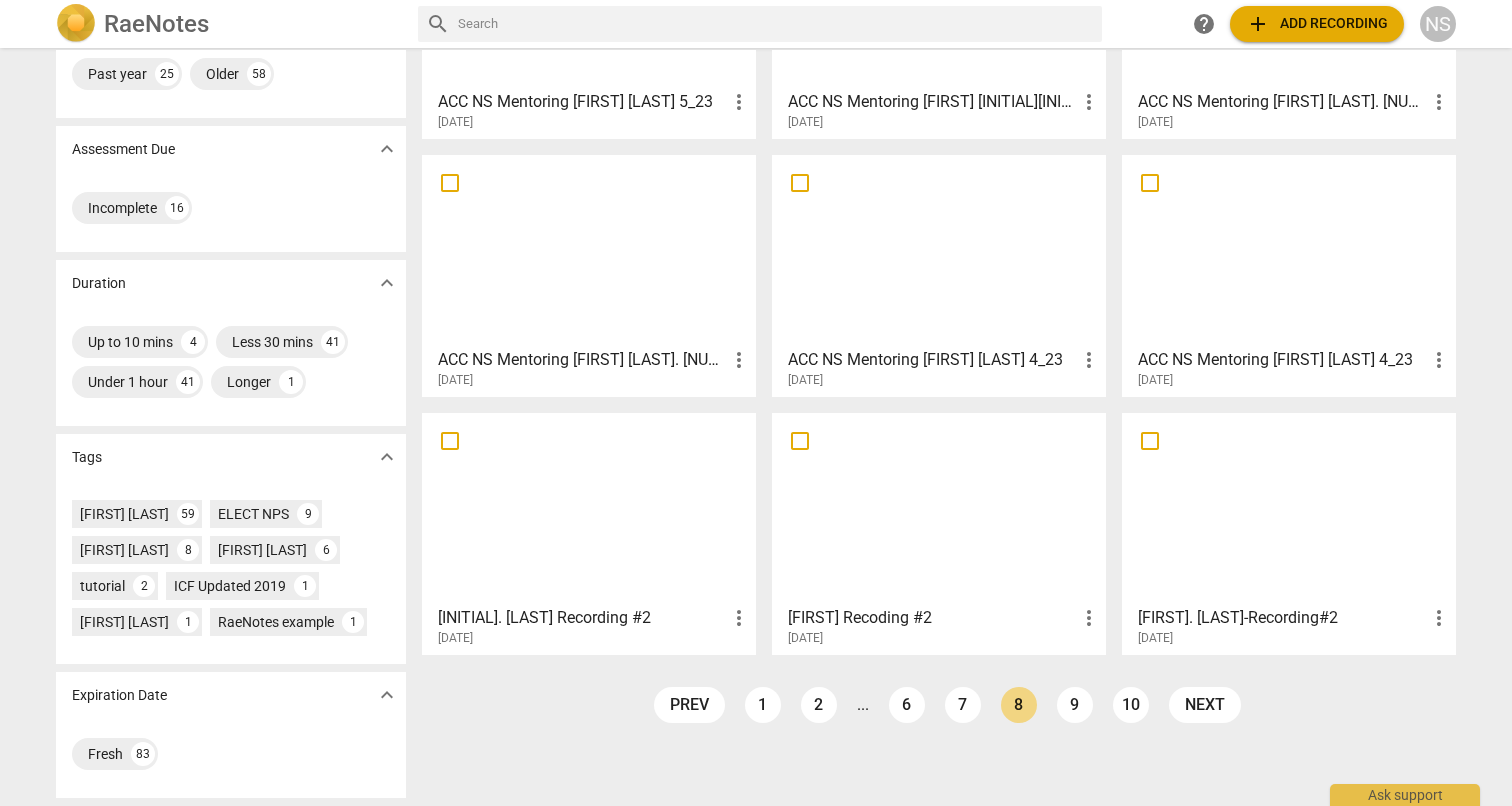 scroll, scrollTop: 246, scrollLeft: 0, axis: vertical 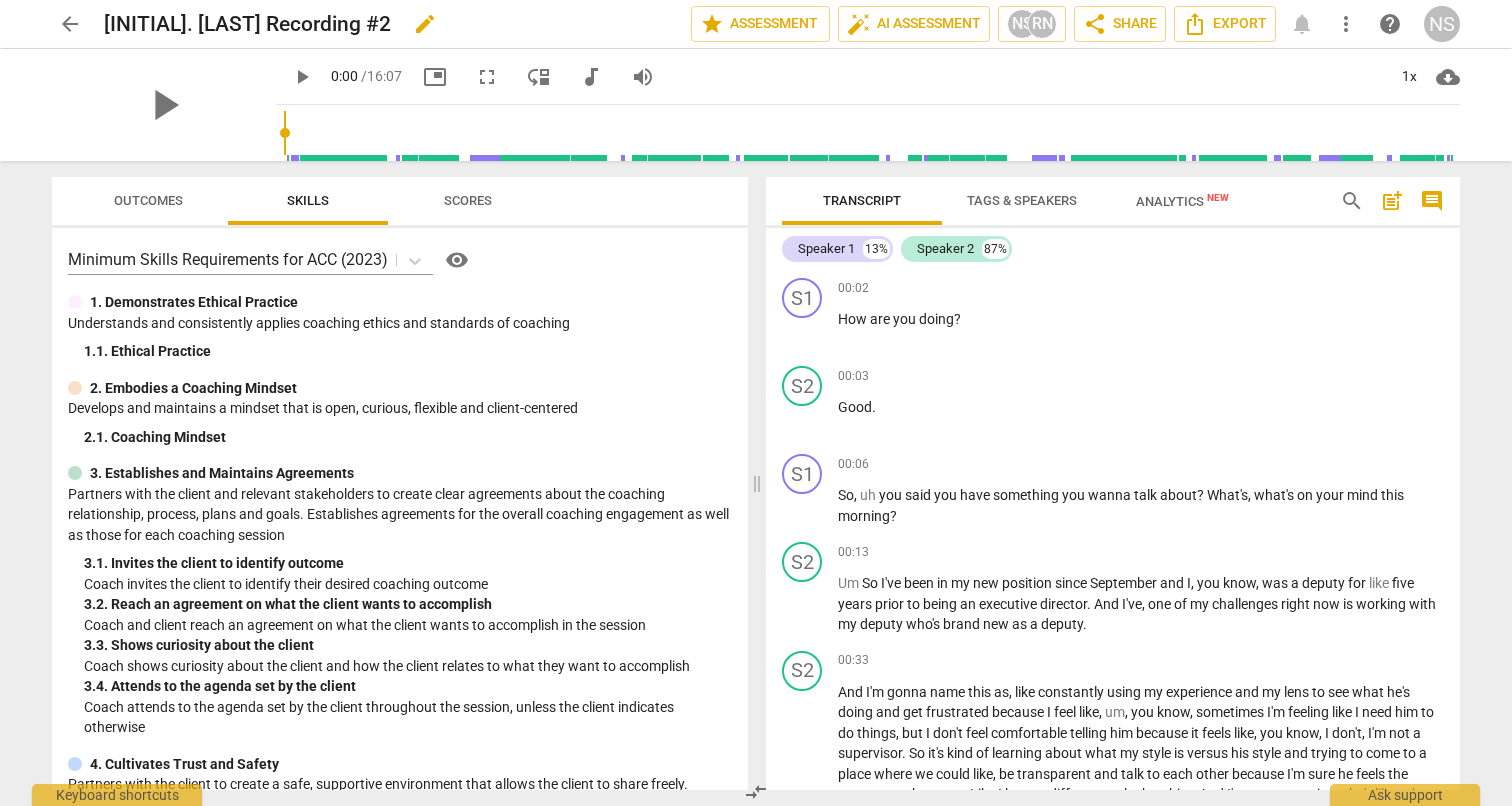 click on "edit" at bounding box center (425, 24) 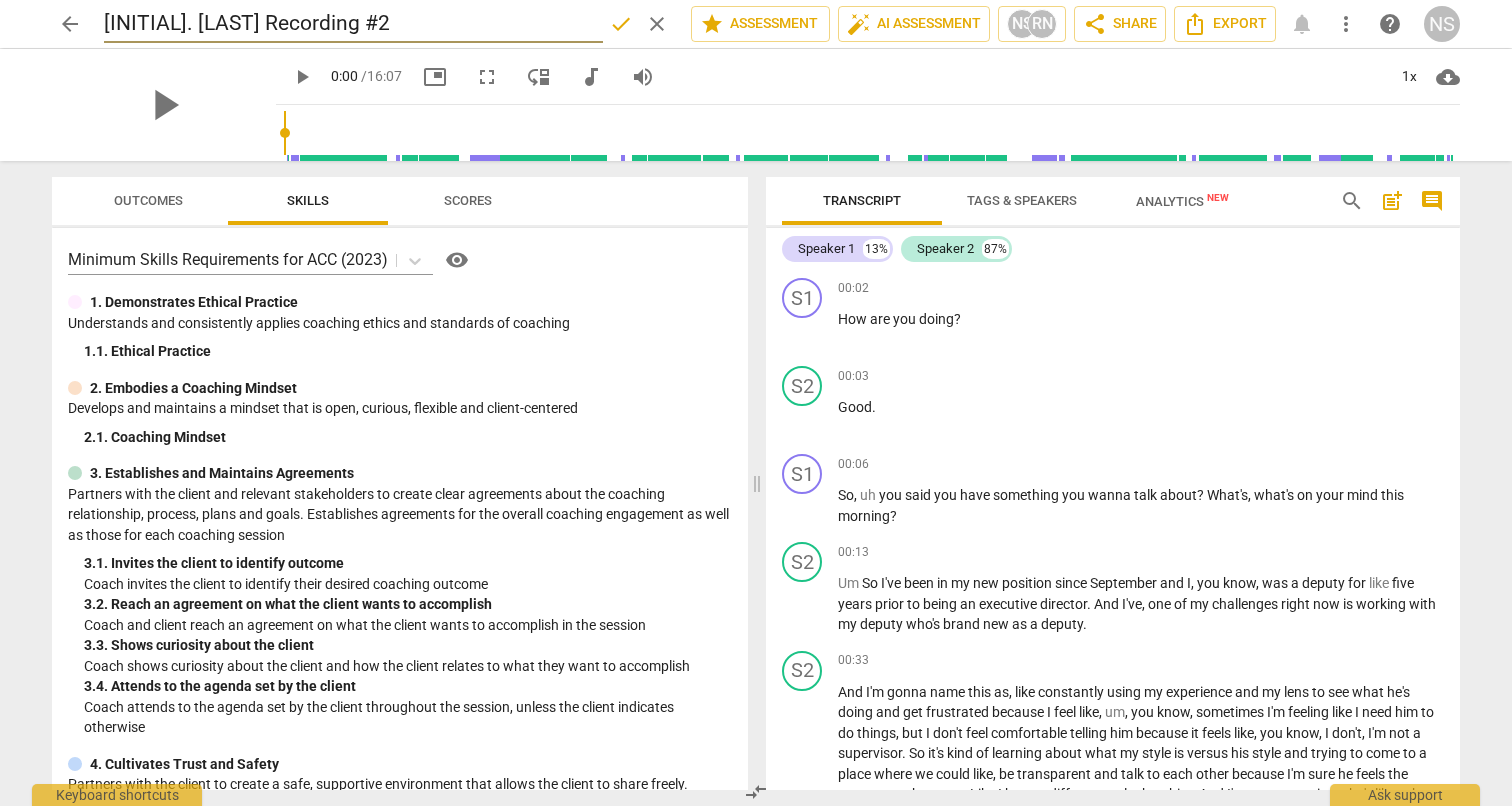 drag, startPoint x: 348, startPoint y: 26, endPoint x: 73, endPoint y: 18, distance: 275.11633 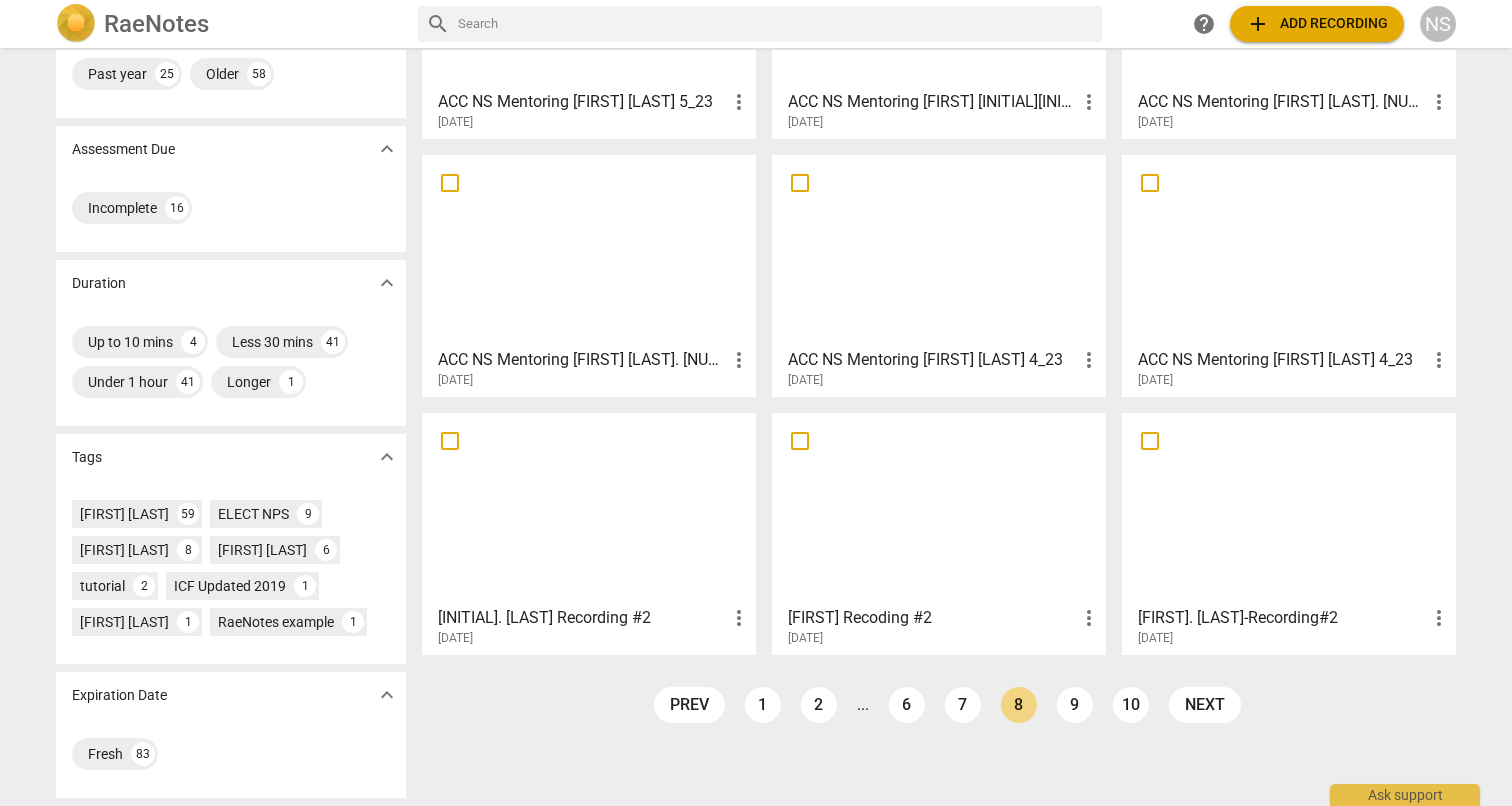scroll, scrollTop: 246, scrollLeft: 0, axis: vertical 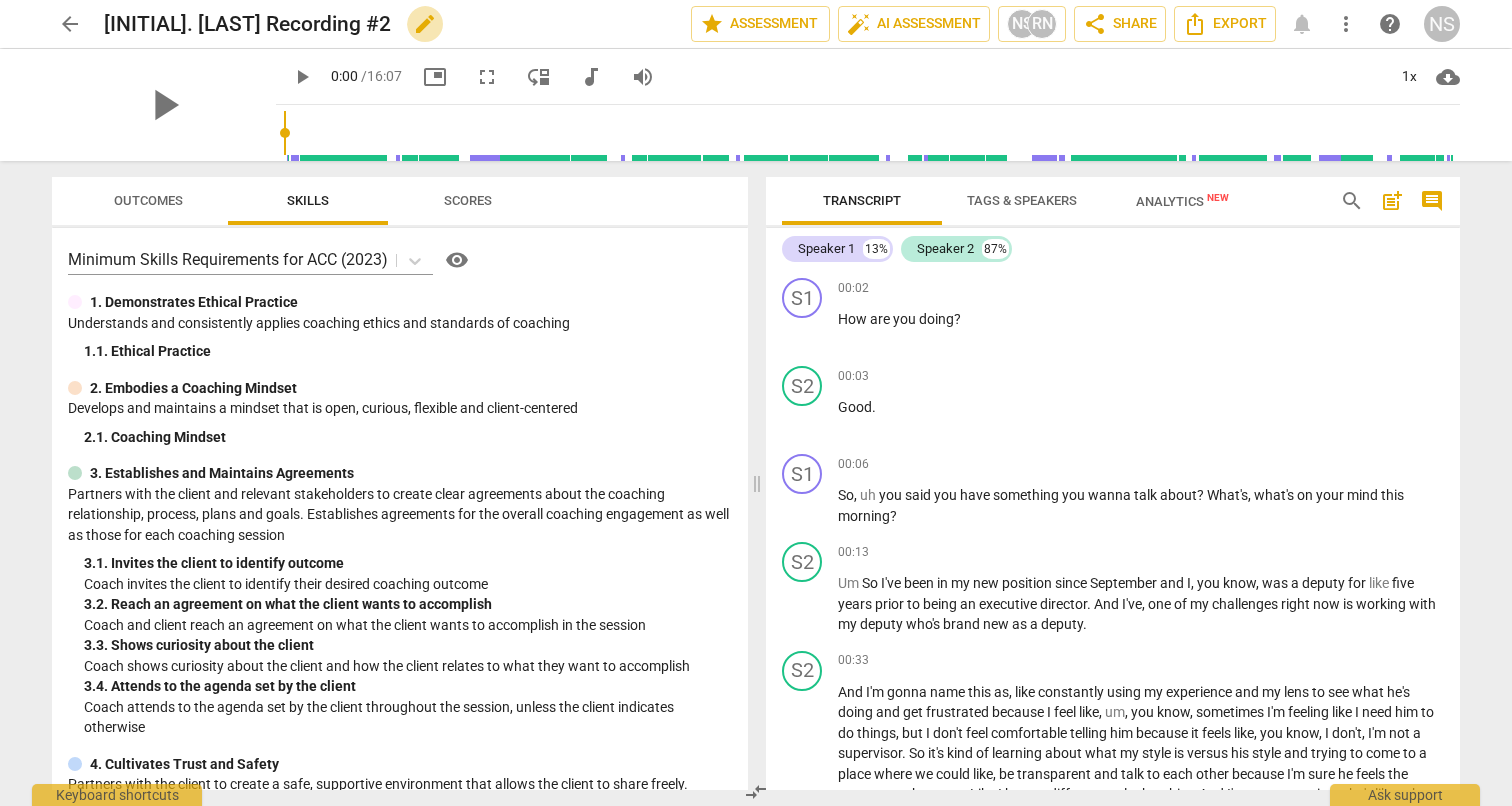 click on "edit" at bounding box center (425, 24) 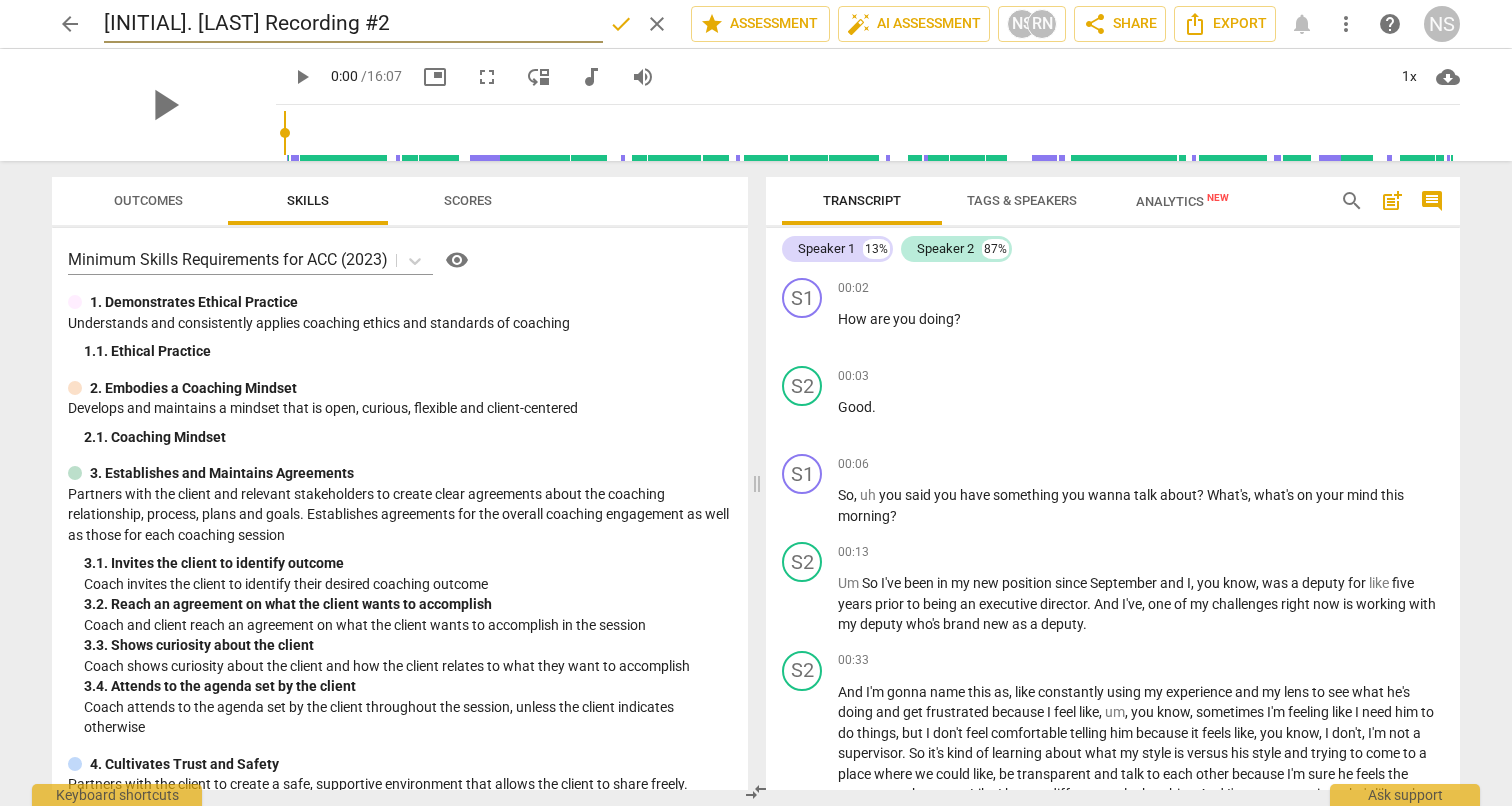 drag, startPoint x: 349, startPoint y: 15, endPoint x: 92, endPoint y: 16, distance: 257.00195 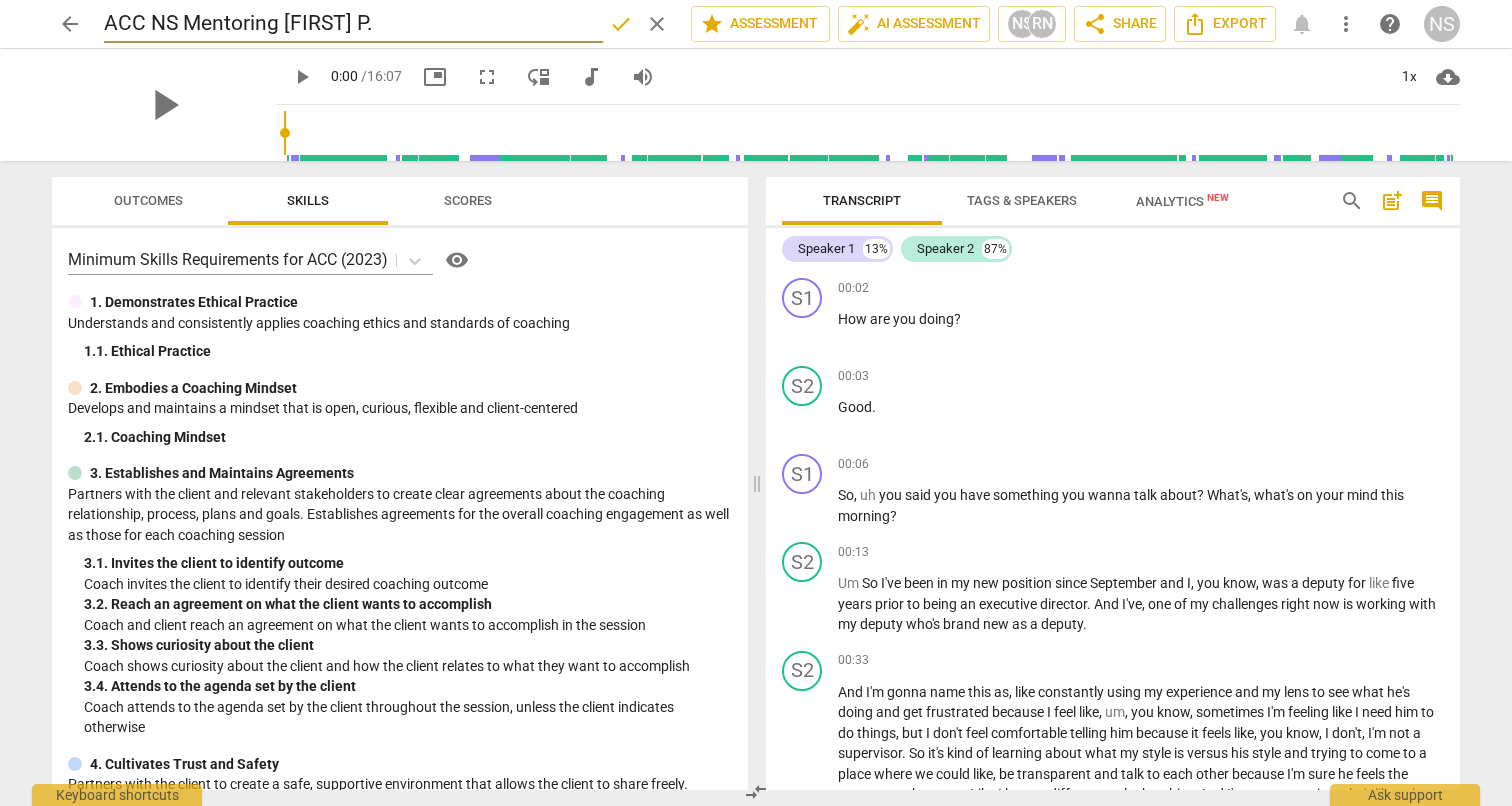 click on "ACC NS Mentoring [FIRST] P." at bounding box center [353, 24] 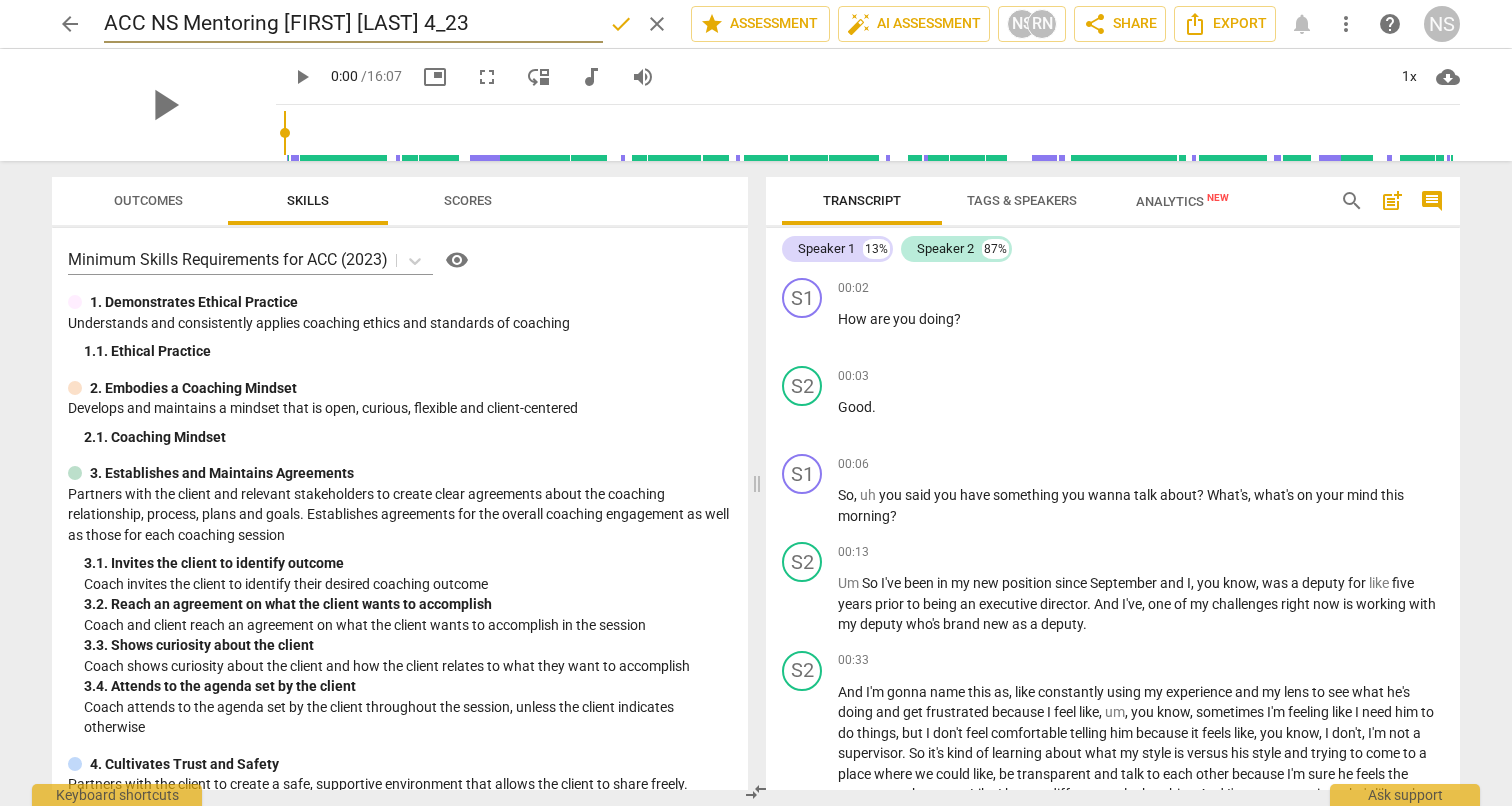 type on "ACC NS Mentoring [FIRST] [LAST] 4_23" 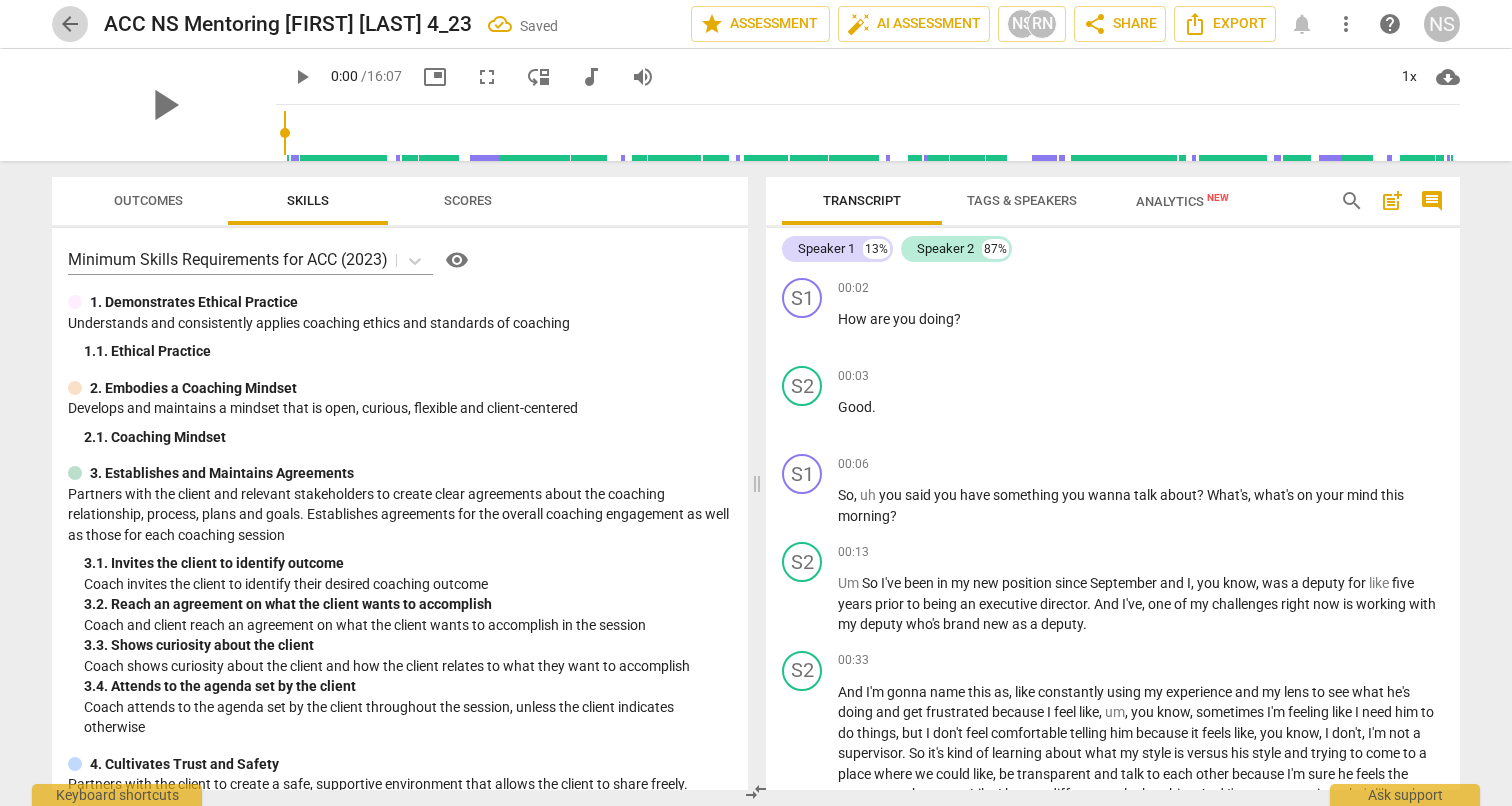 click on "arrow_back" at bounding box center [70, 24] 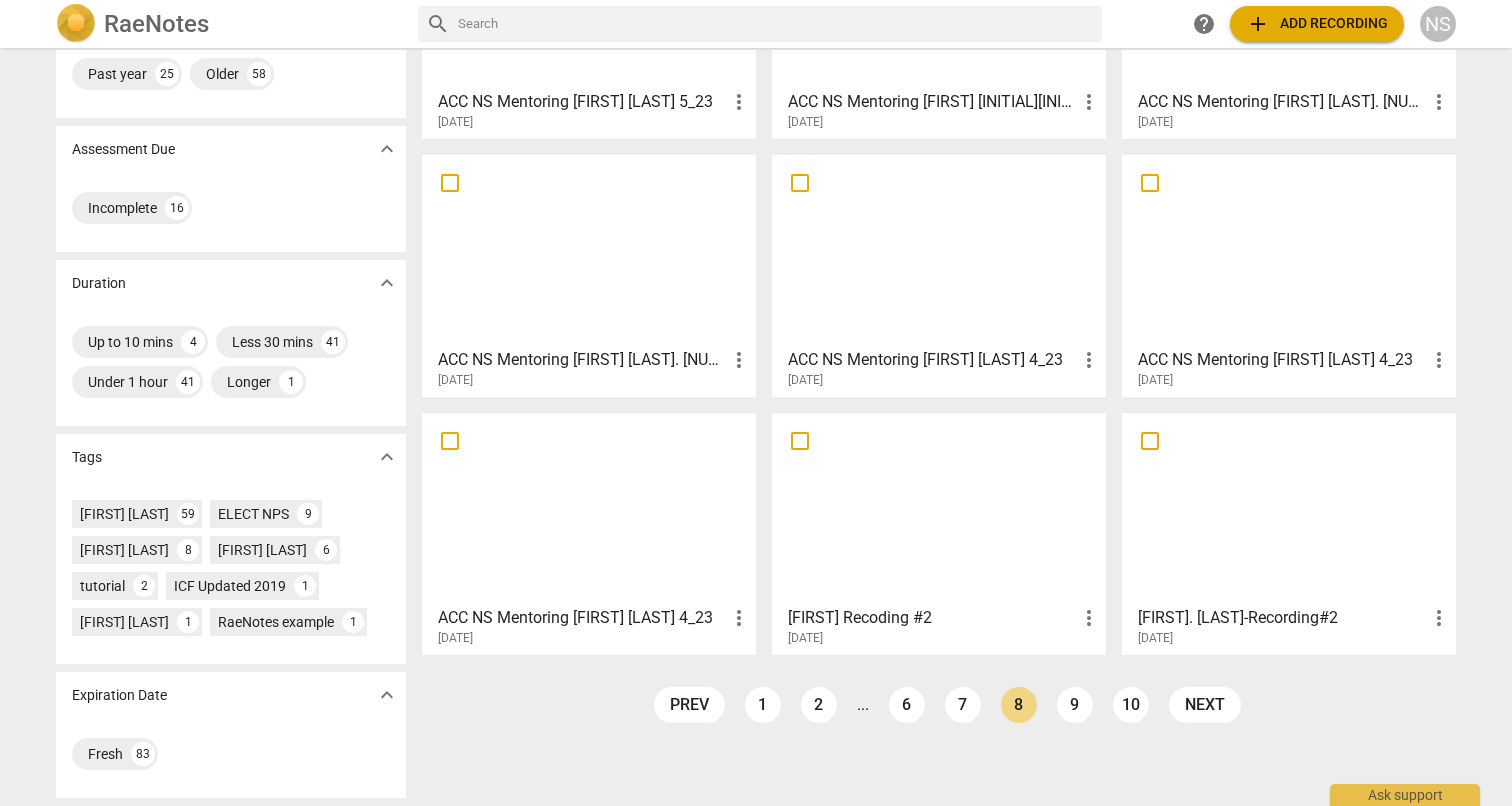 scroll, scrollTop: 246, scrollLeft: 0, axis: vertical 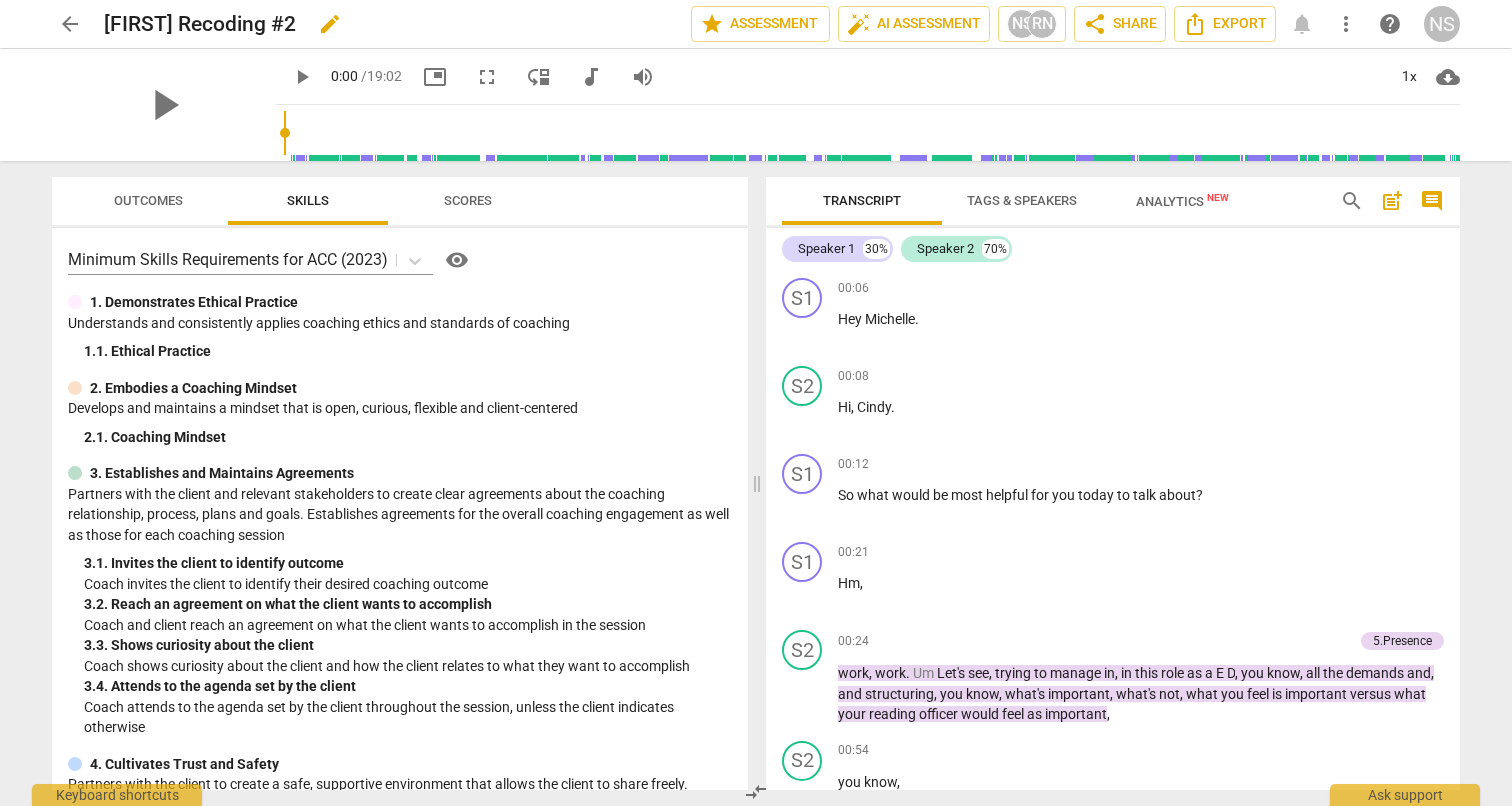 click on "edit" at bounding box center [330, 24] 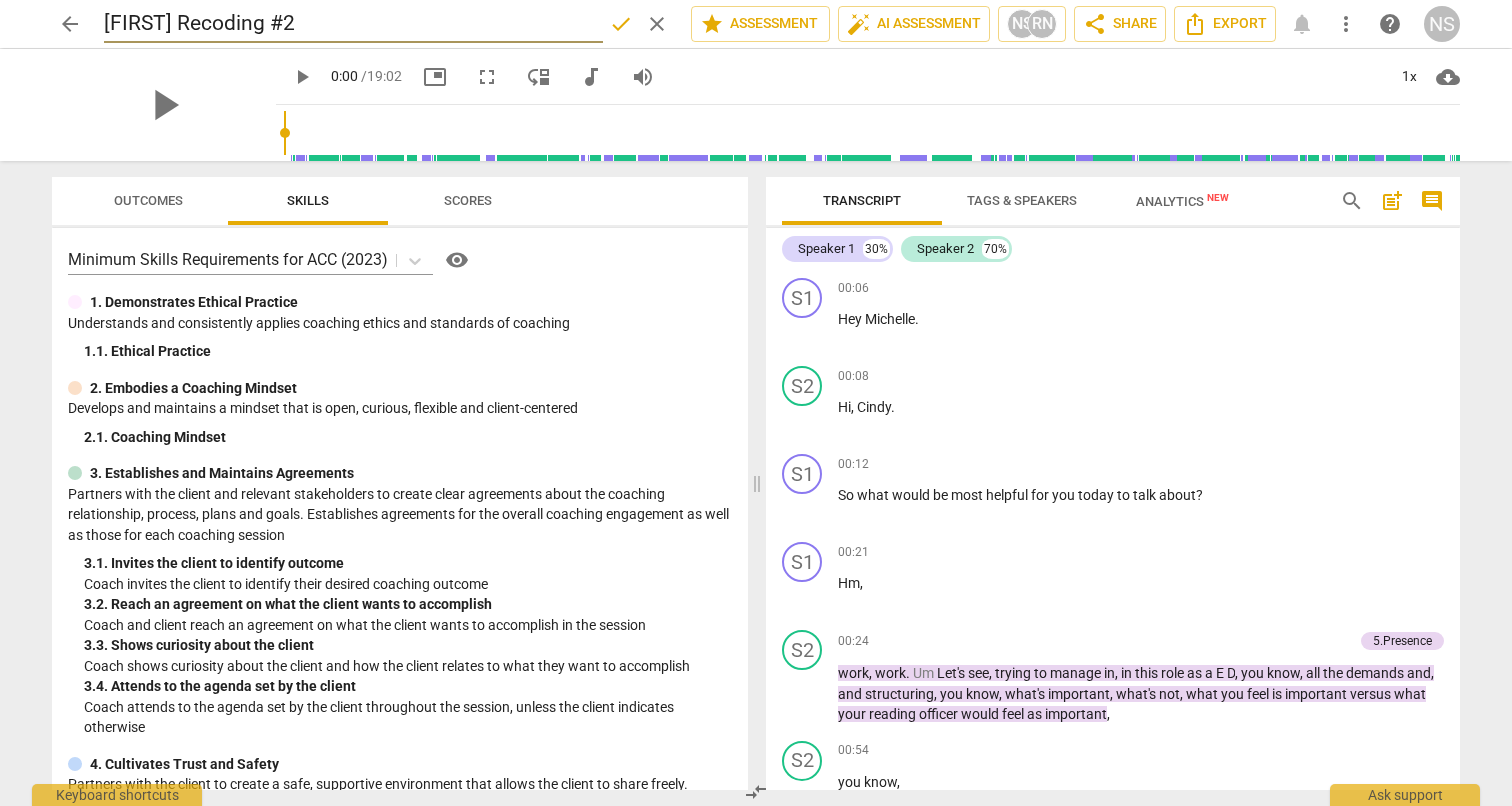 drag, startPoint x: 306, startPoint y: 23, endPoint x: 81, endPoint y: 28, distance: 225.05554 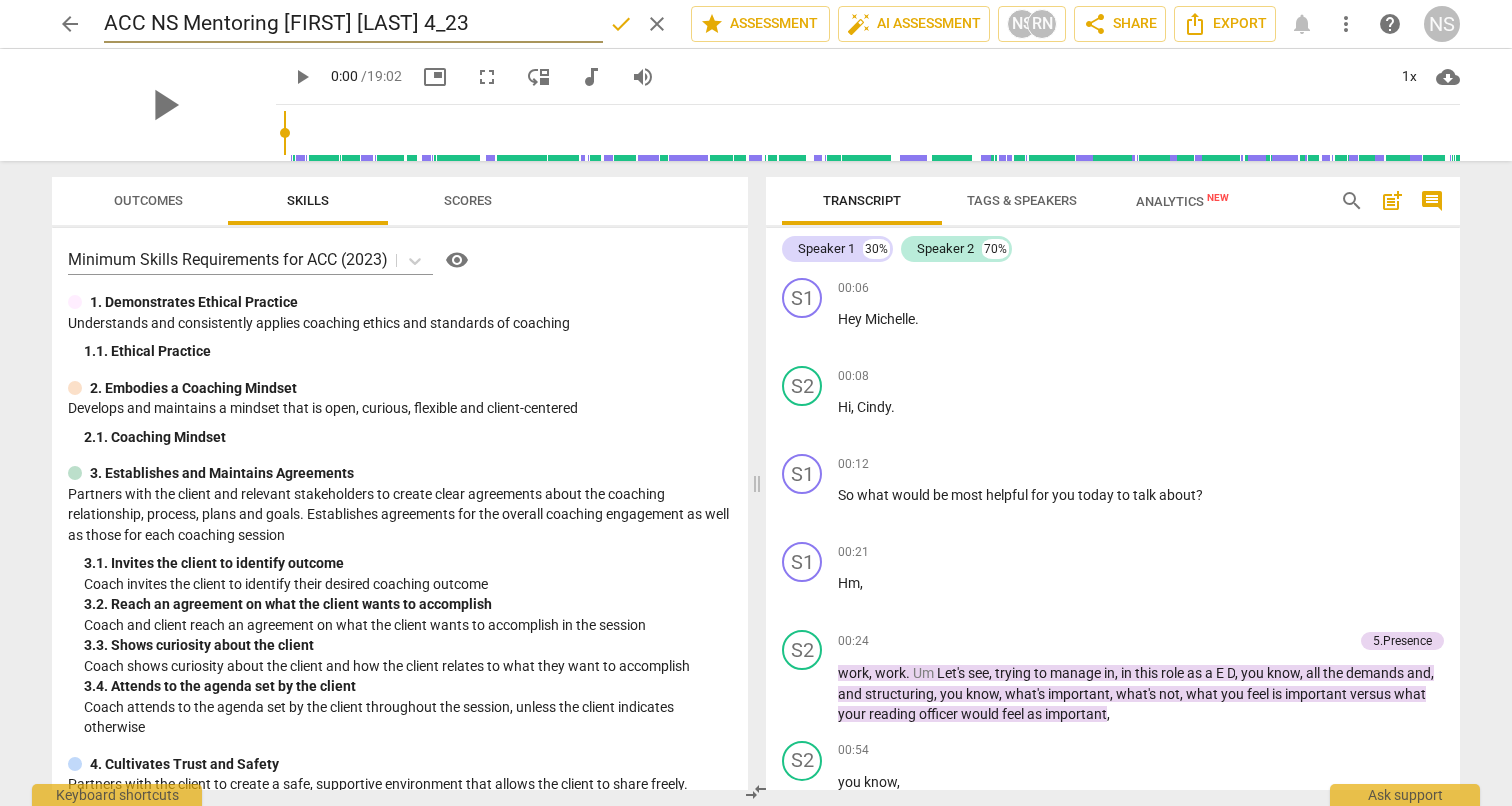 type on "ACC NS Mentoring [FIRST] [LAST] 4_23" 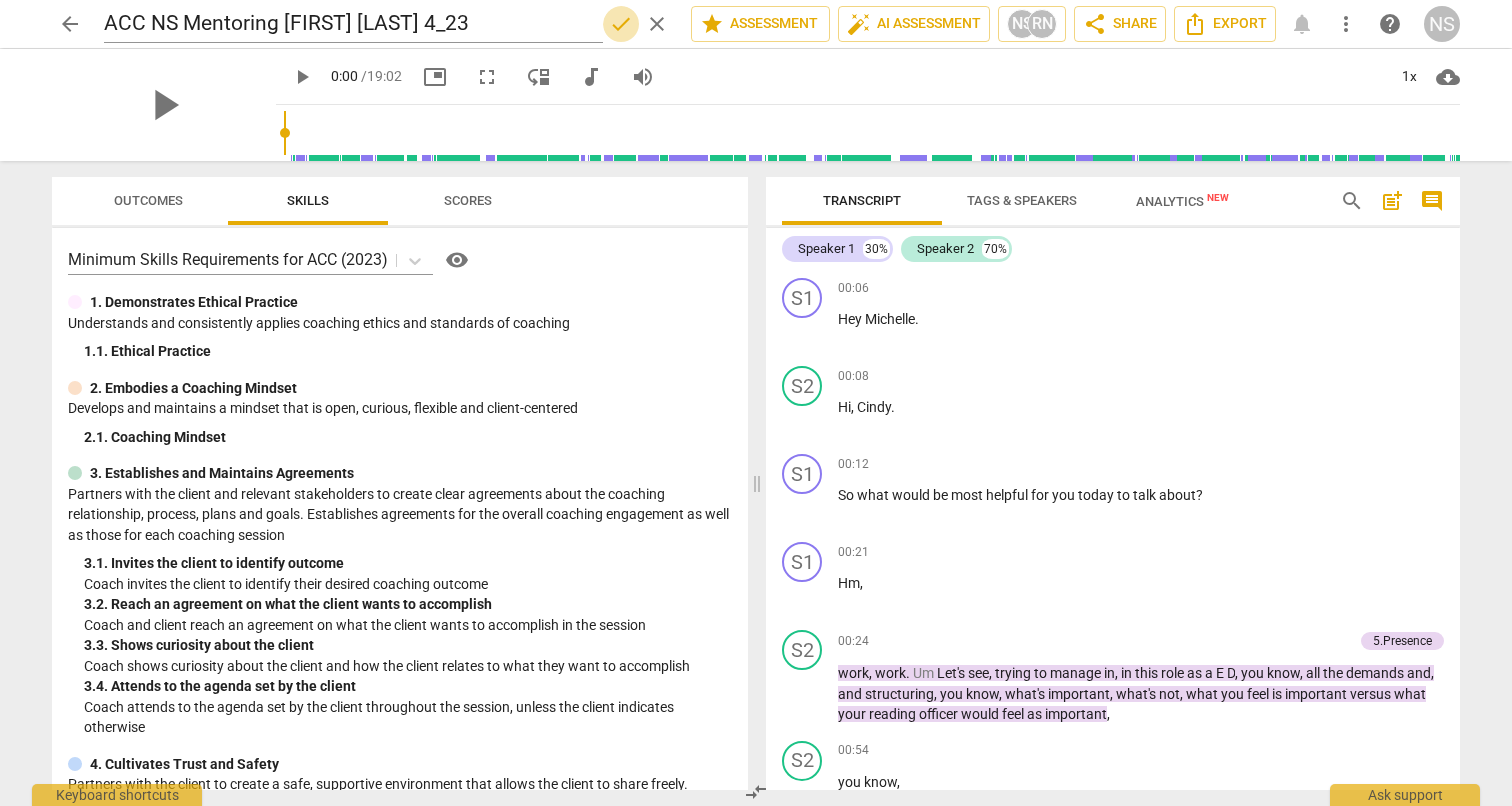click on "done" at bounding box center (621, 24) 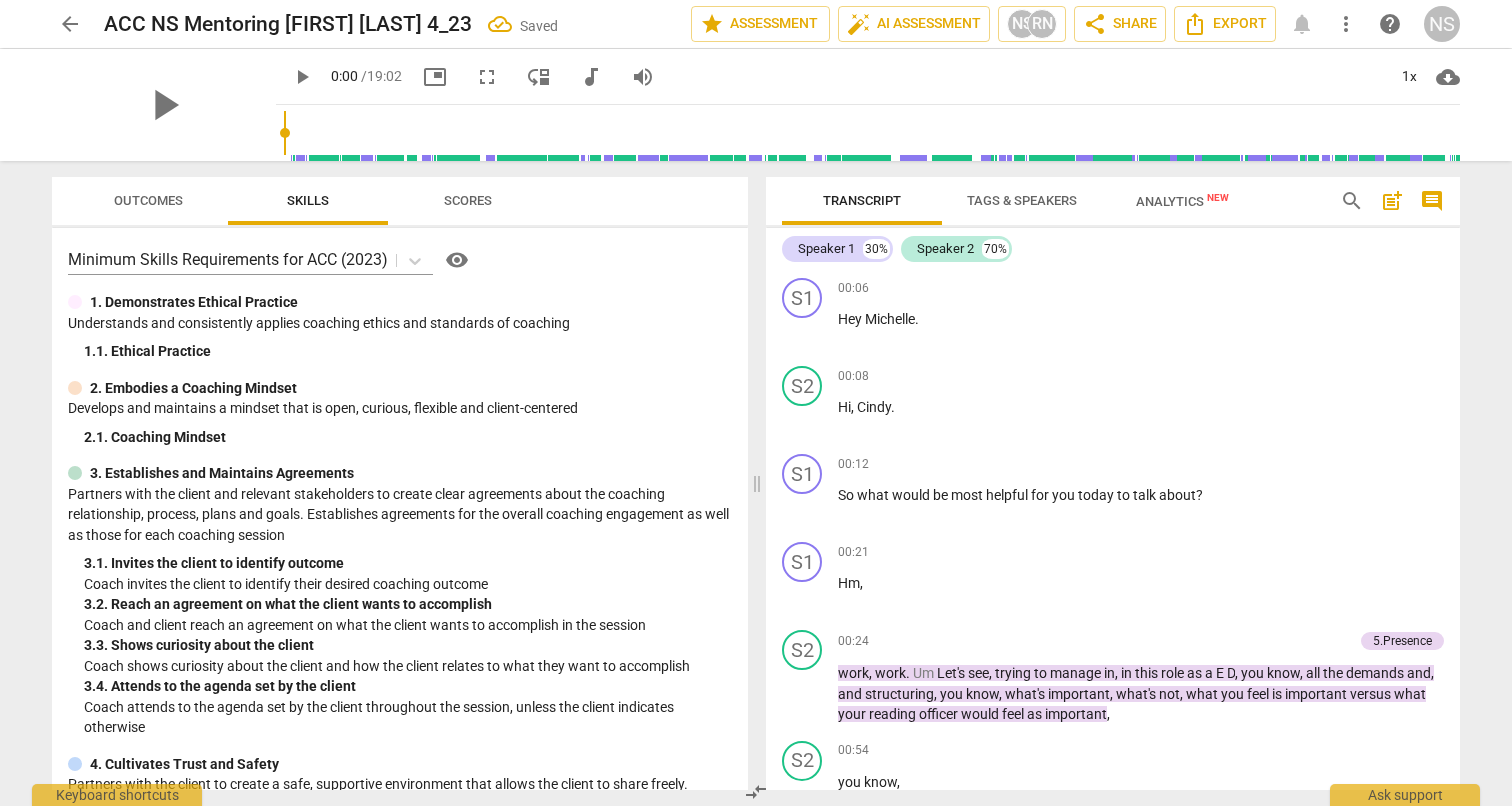 click on "arrow_back" at bounding box center [70, 24] 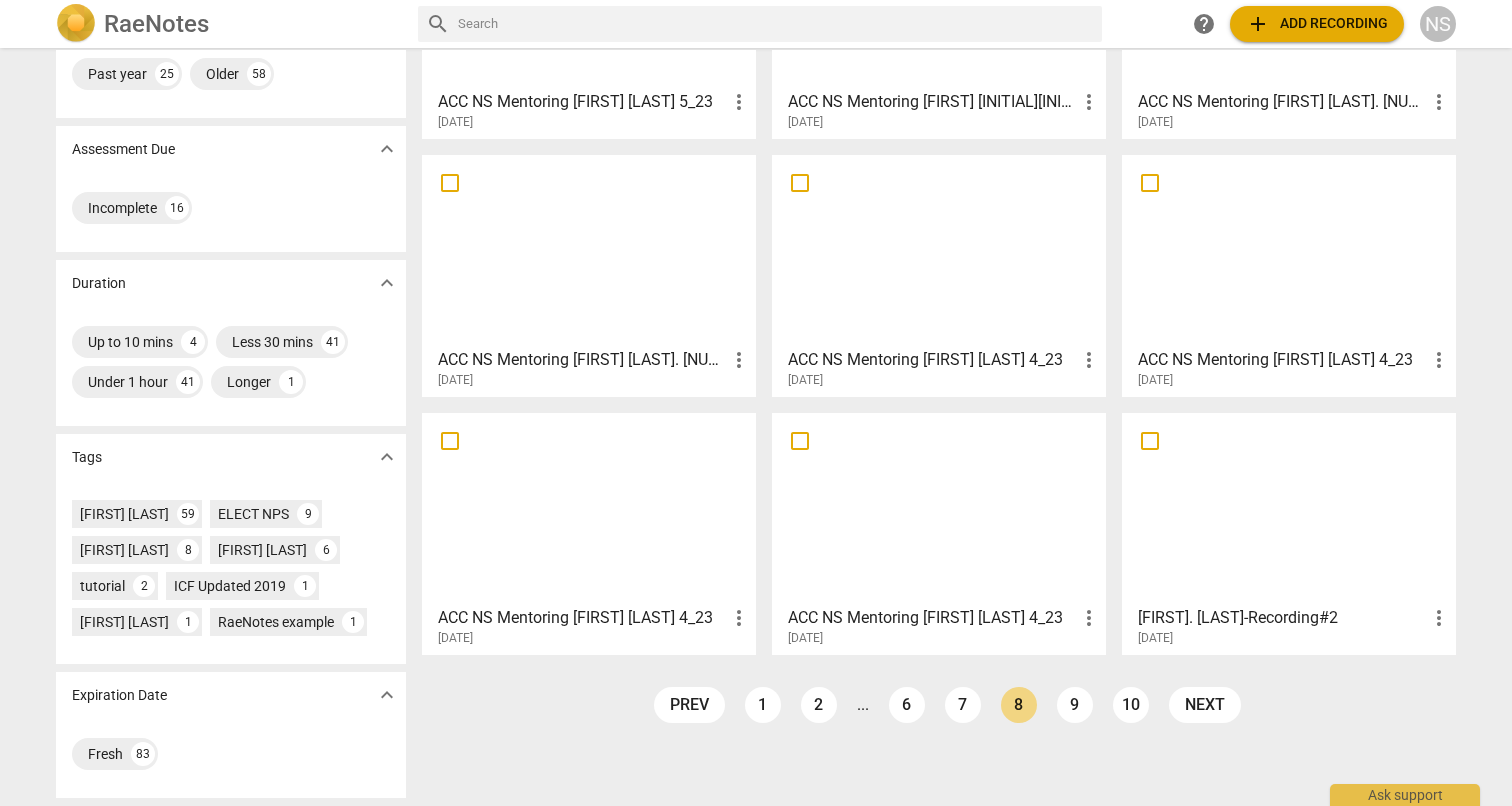 scroll, scrollTop: 246, scrollLeft: 0, axis: vertical 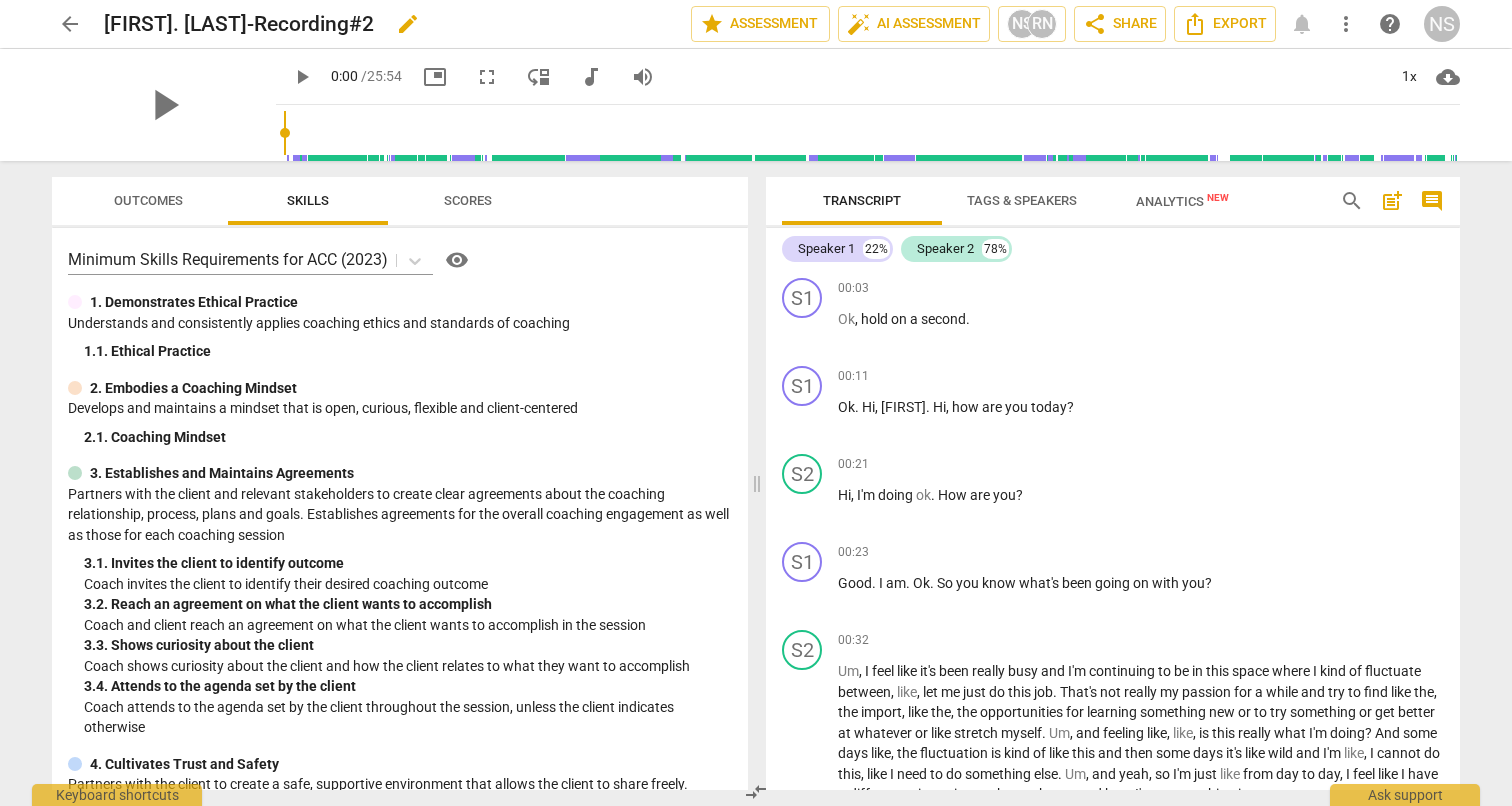 click on "edit" at bounding box center (408, 24) 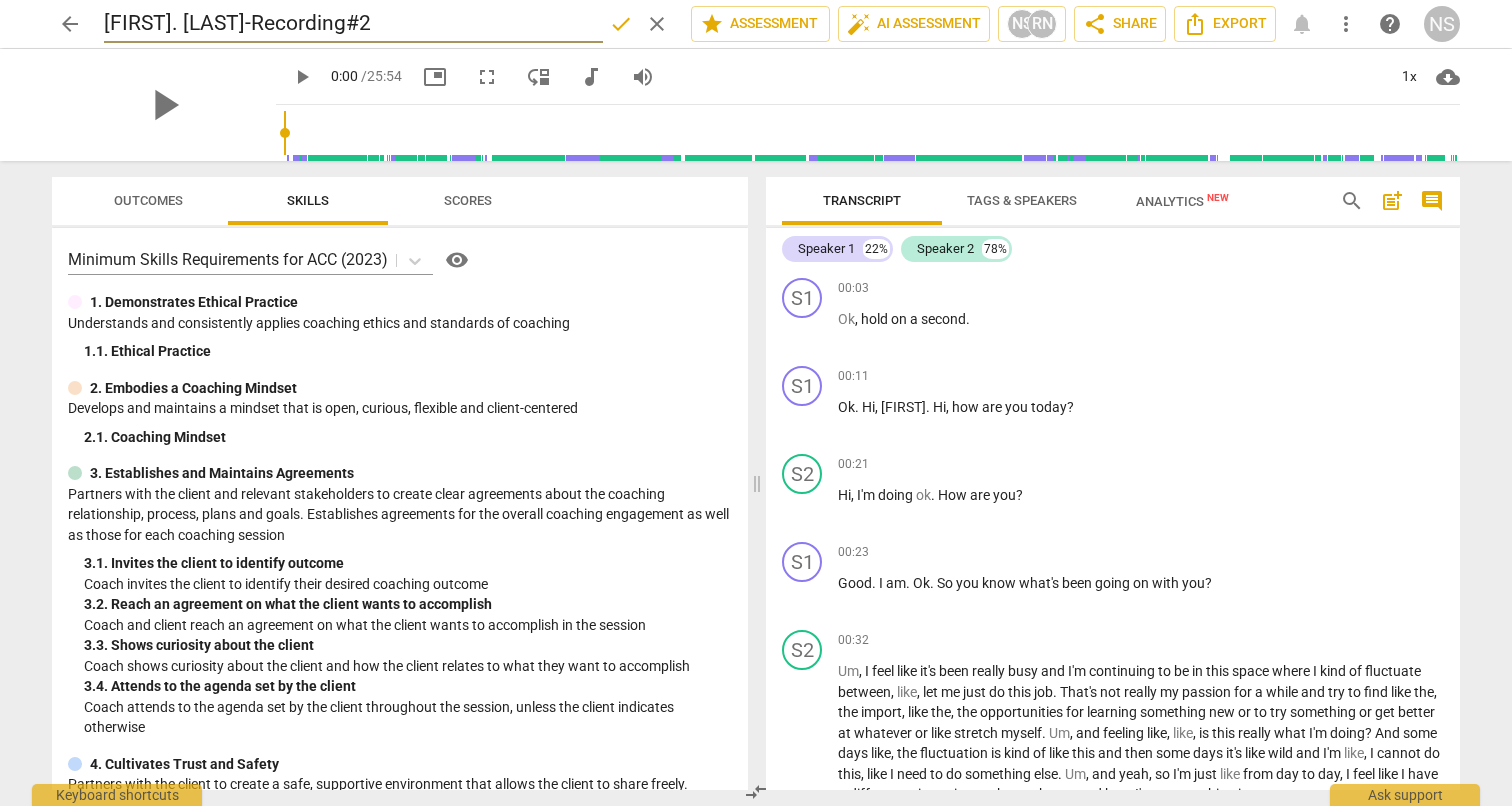 drag, startPoint x: 432, startPoint y: 16, endPoint x: 235, endPoint y: 24, distance: 197.16237 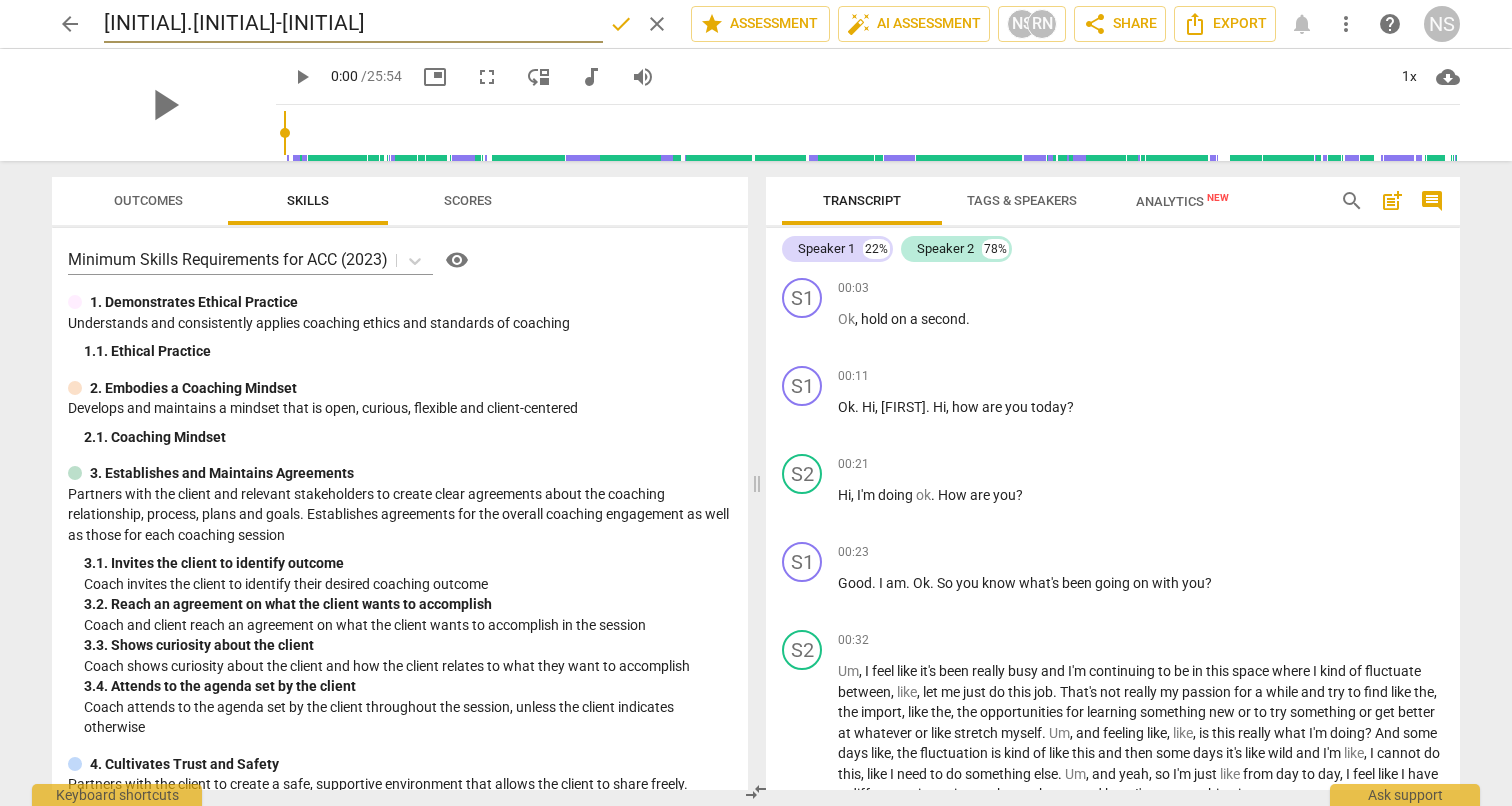 click on "[INITIAL].[INITIAL]-[INITIAL]" at bounding box center [353, 24] 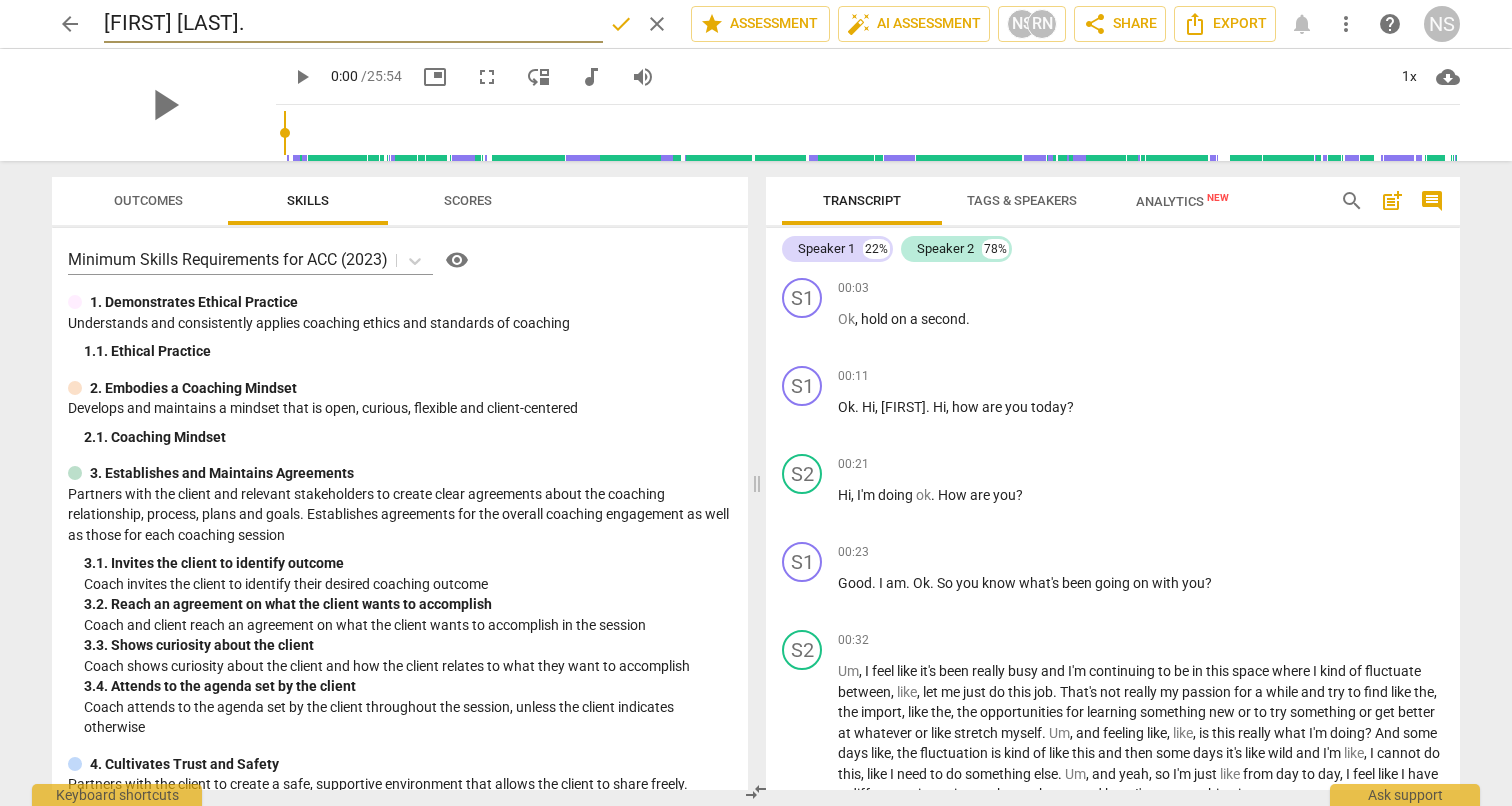 click on "[FIRST] [LAST]." at bounding box center [353, 24] 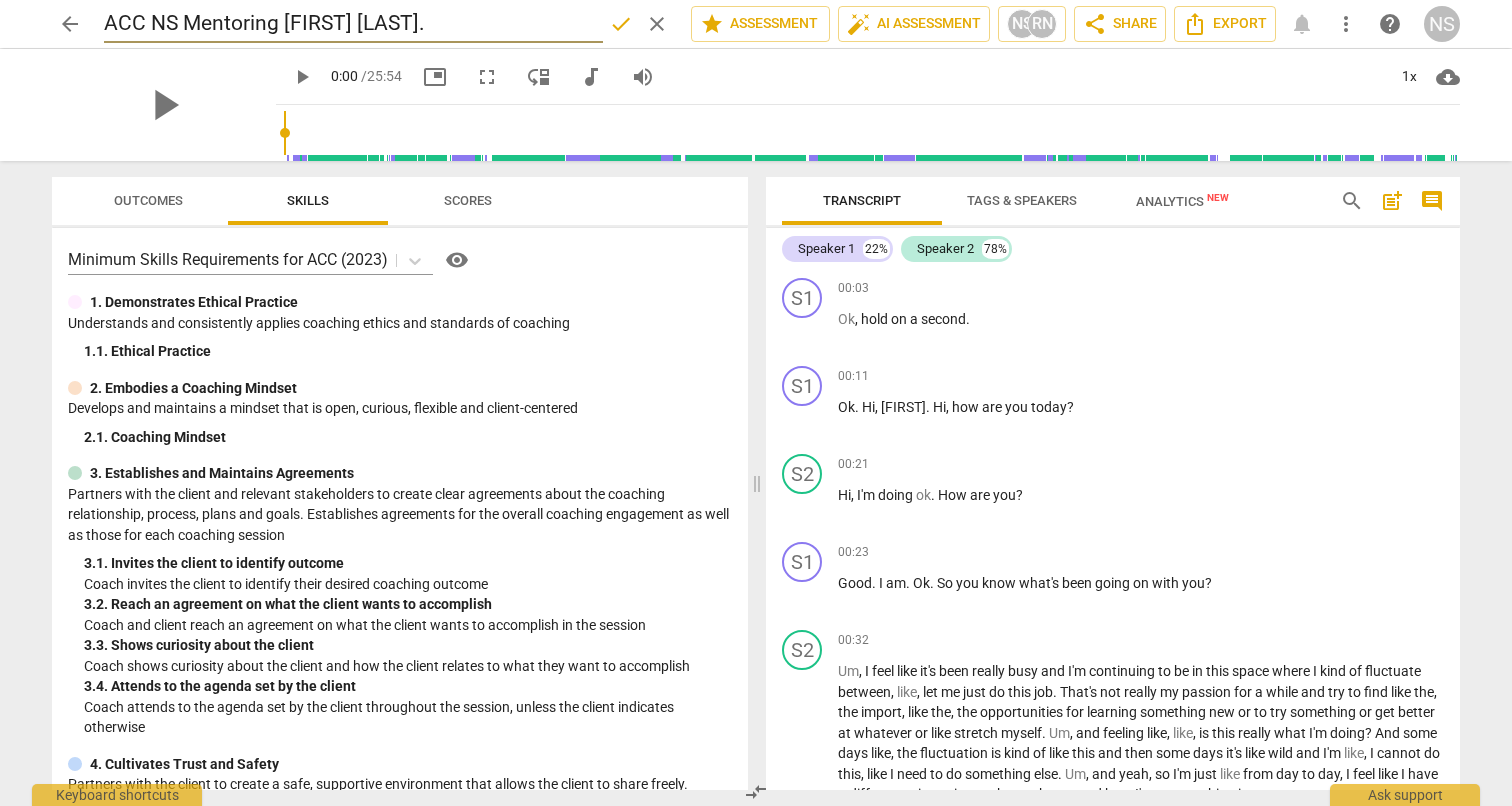 click on "ACC NS Mentoring [FIRST] [LAST]." at bounding box center [353, 24] 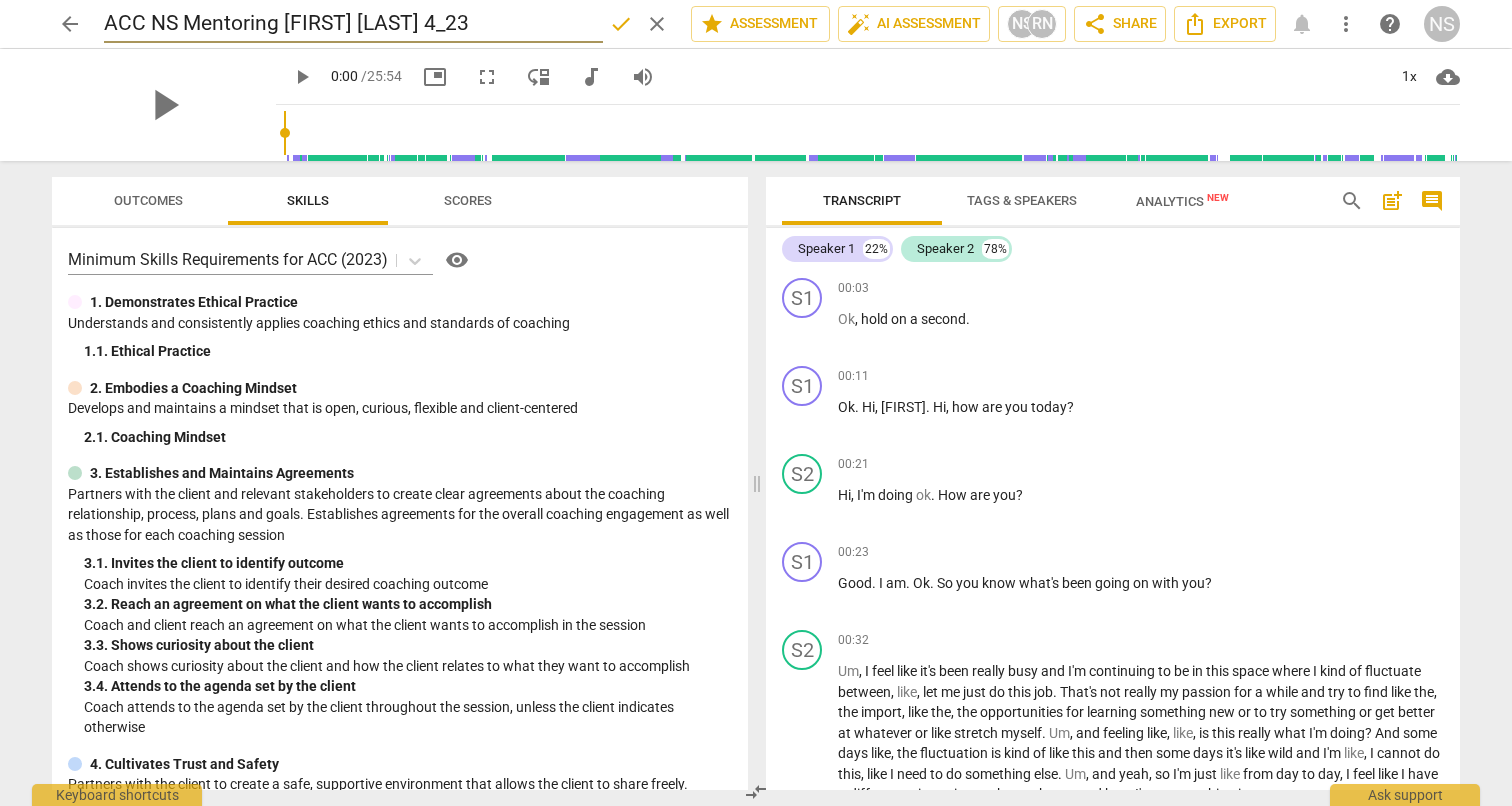 type on "ACC NS Mentoring [FIRST] [LAST] 4_23" 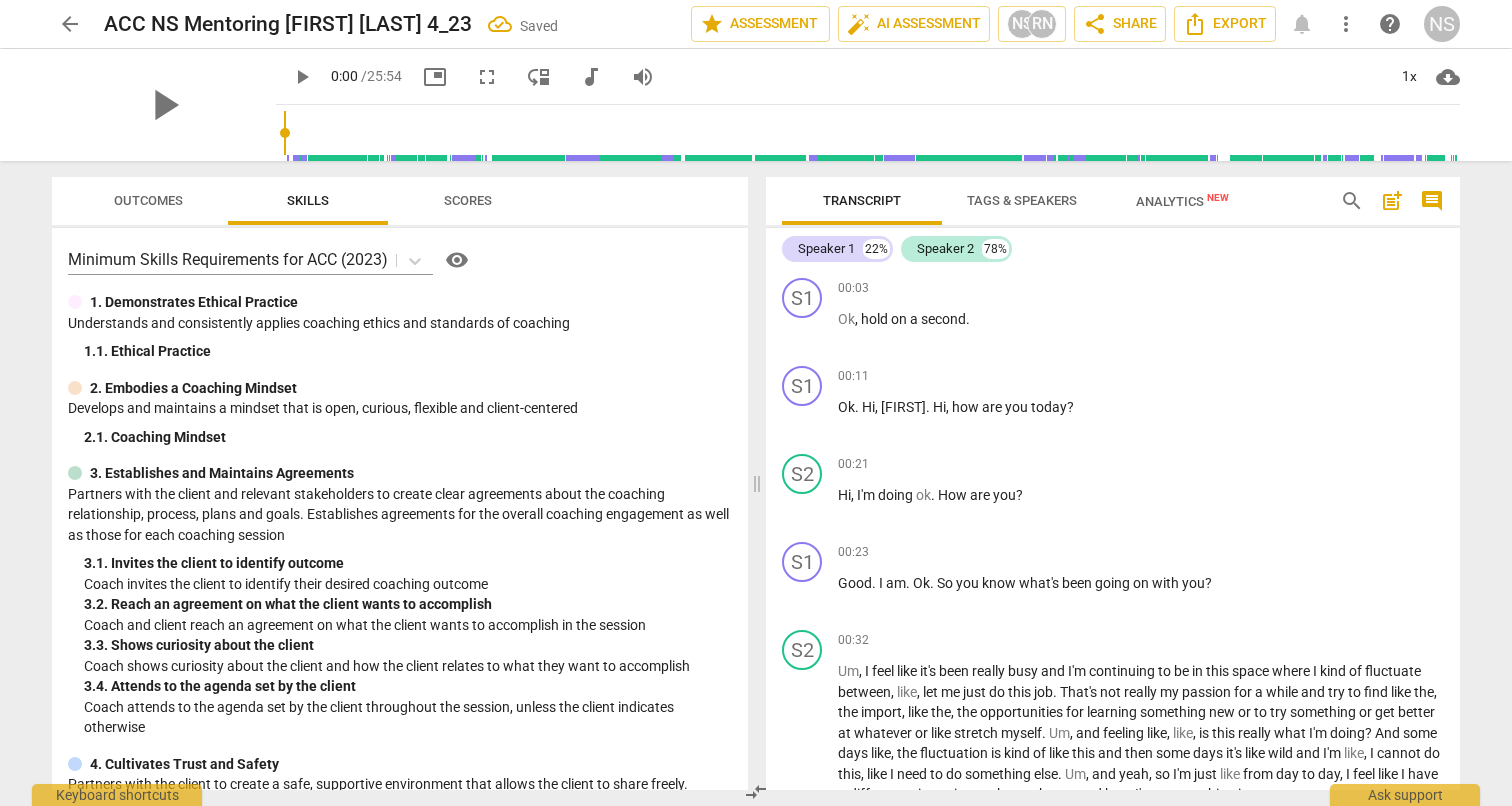click on "arrow_back" at bounding box center (70, 24) 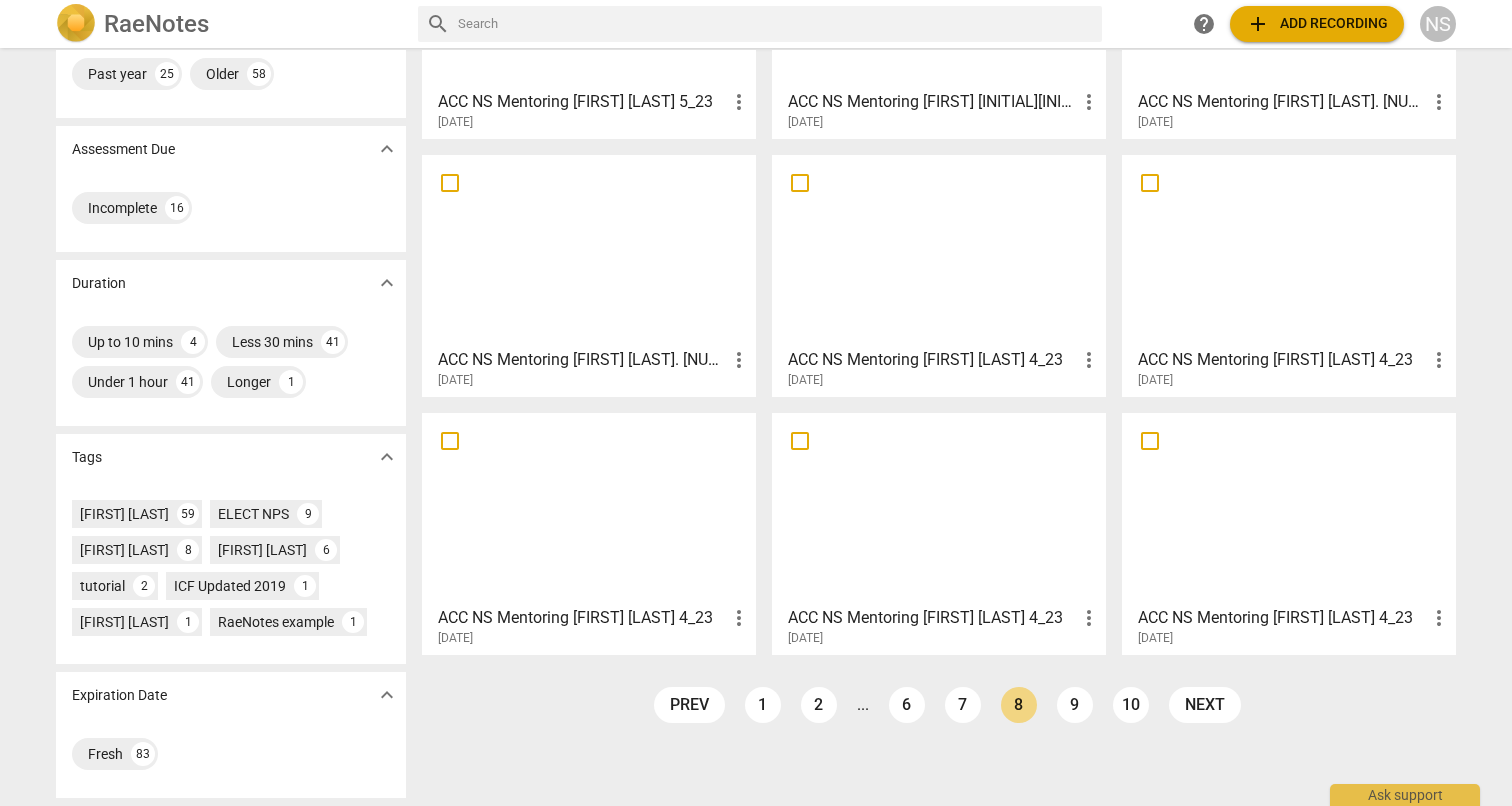 scroll, scrollTop: 246, scrollLeft: 0, axis: vertical 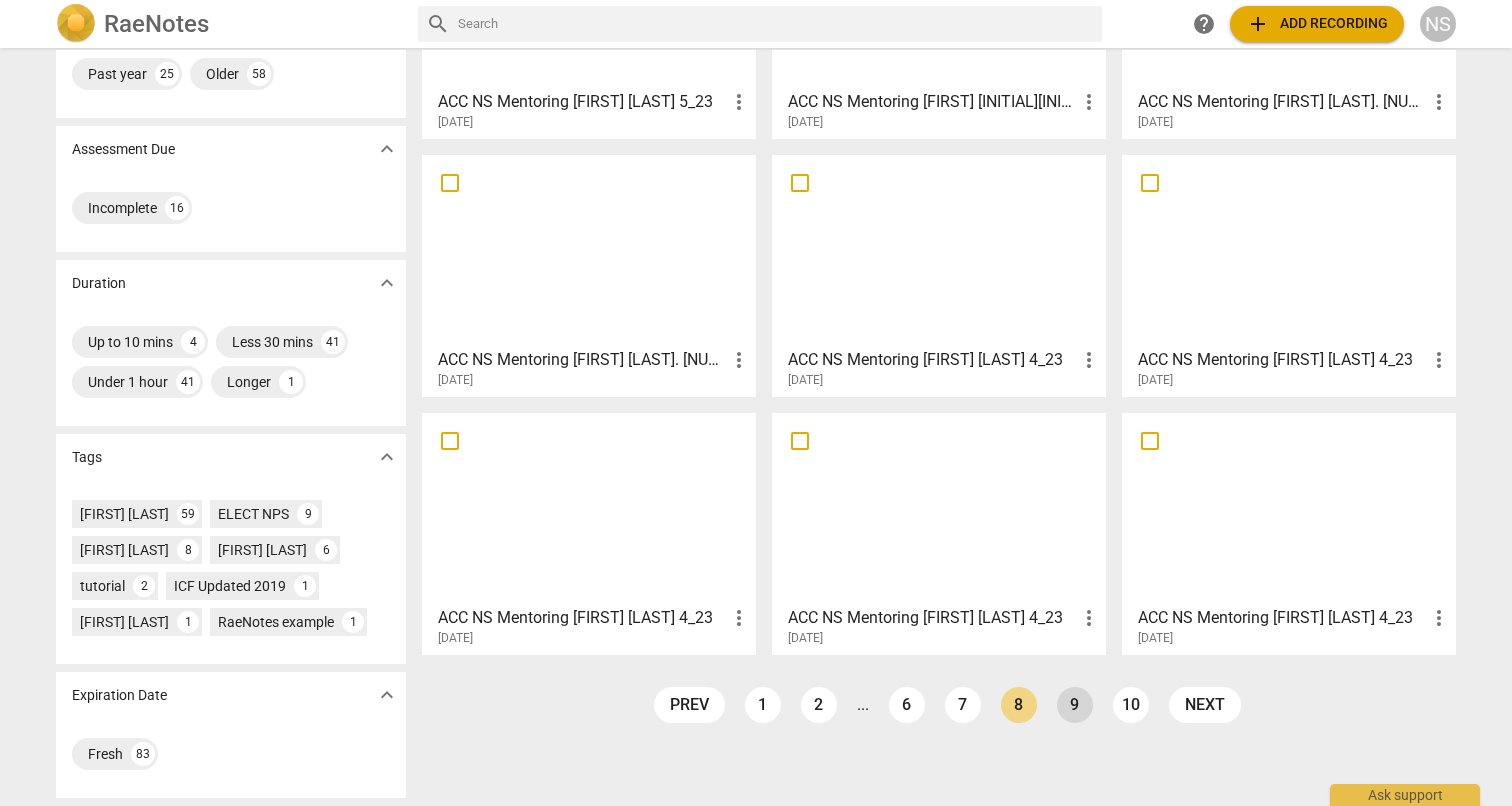 click on "9" at bounding box center (1075, 705) 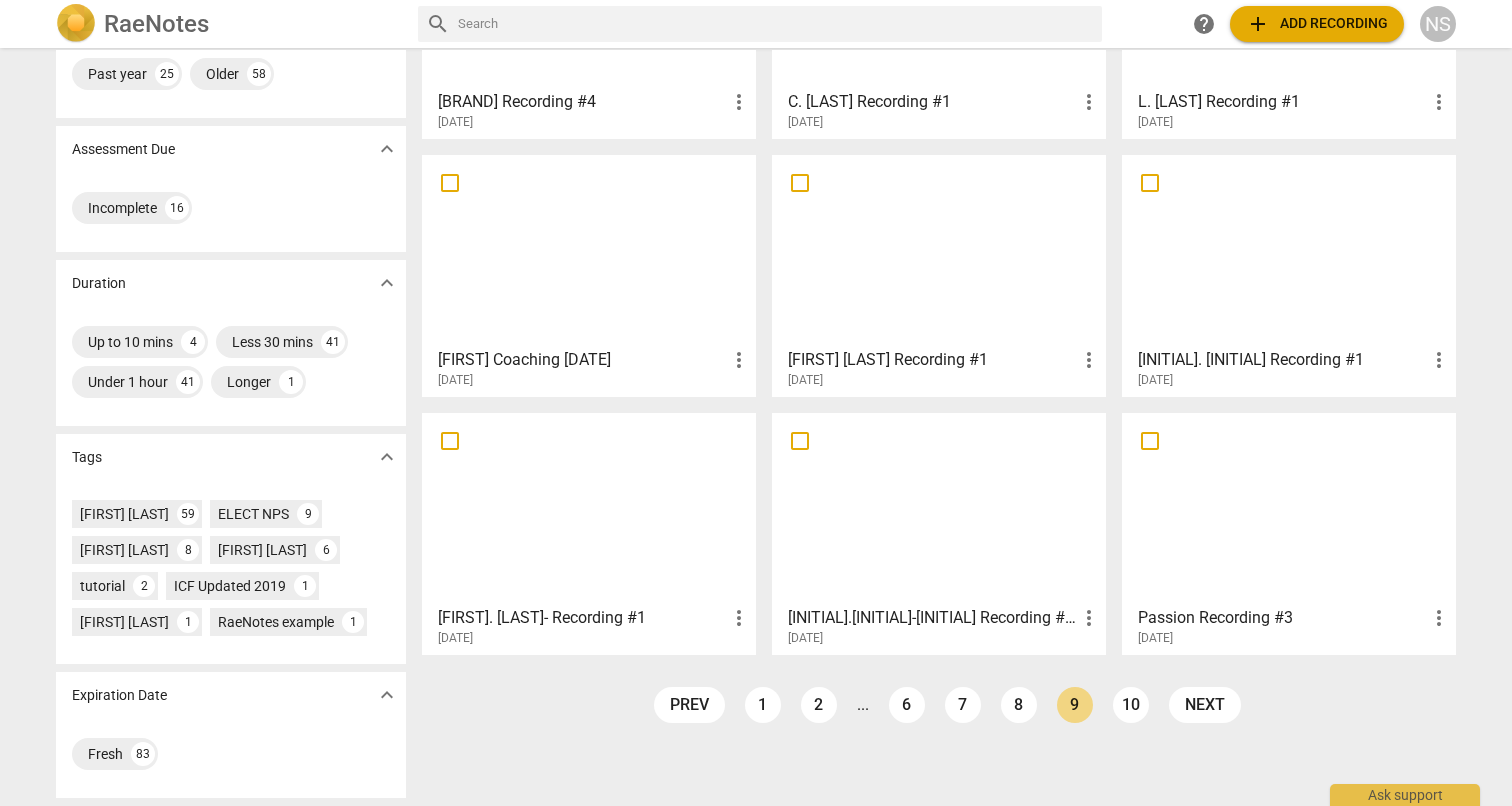 scroll, scrollTop: 246, scrollLeft: 0, axis: vertical 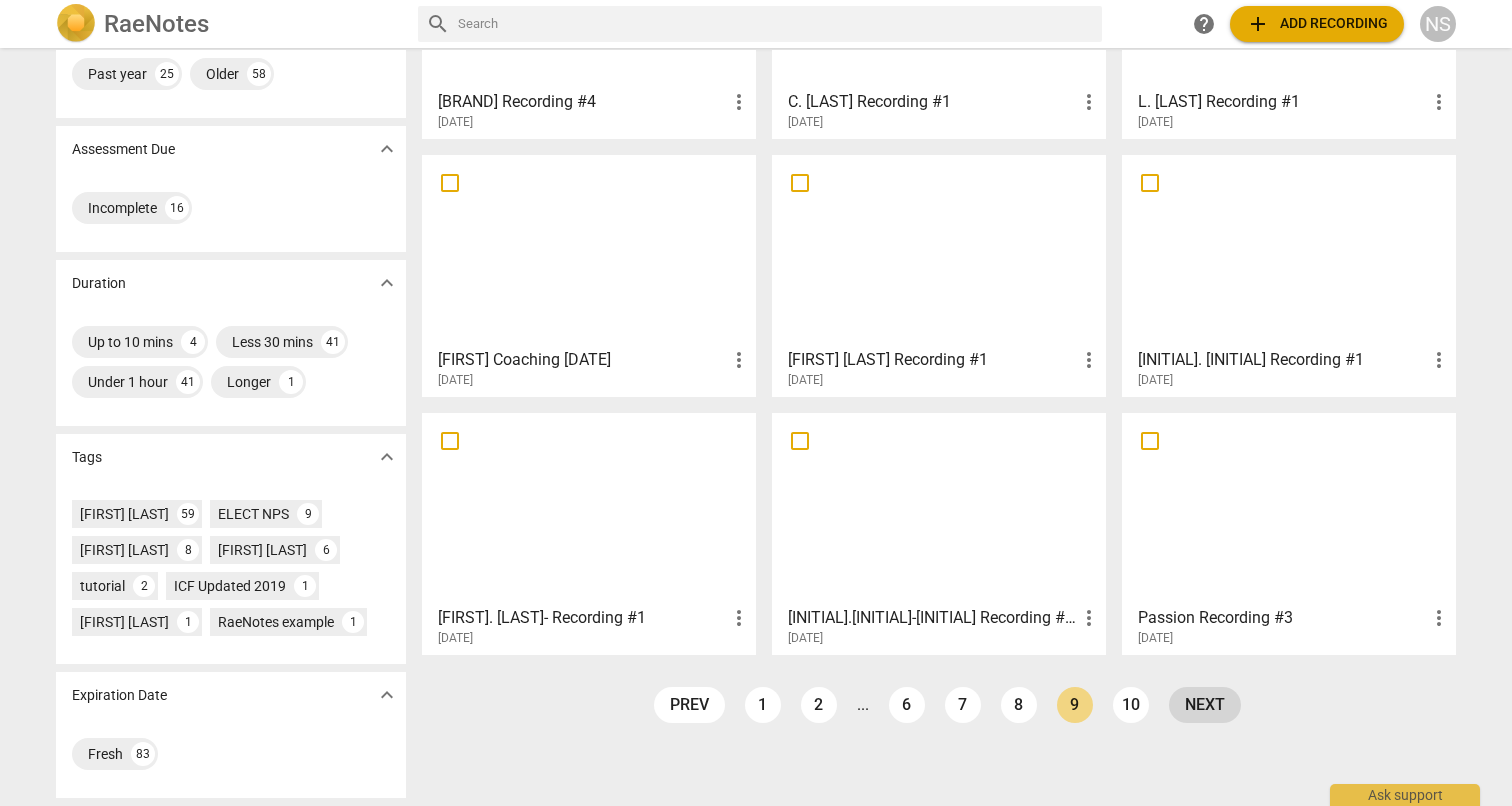 click on "next" at bounding box center [1205, 705] 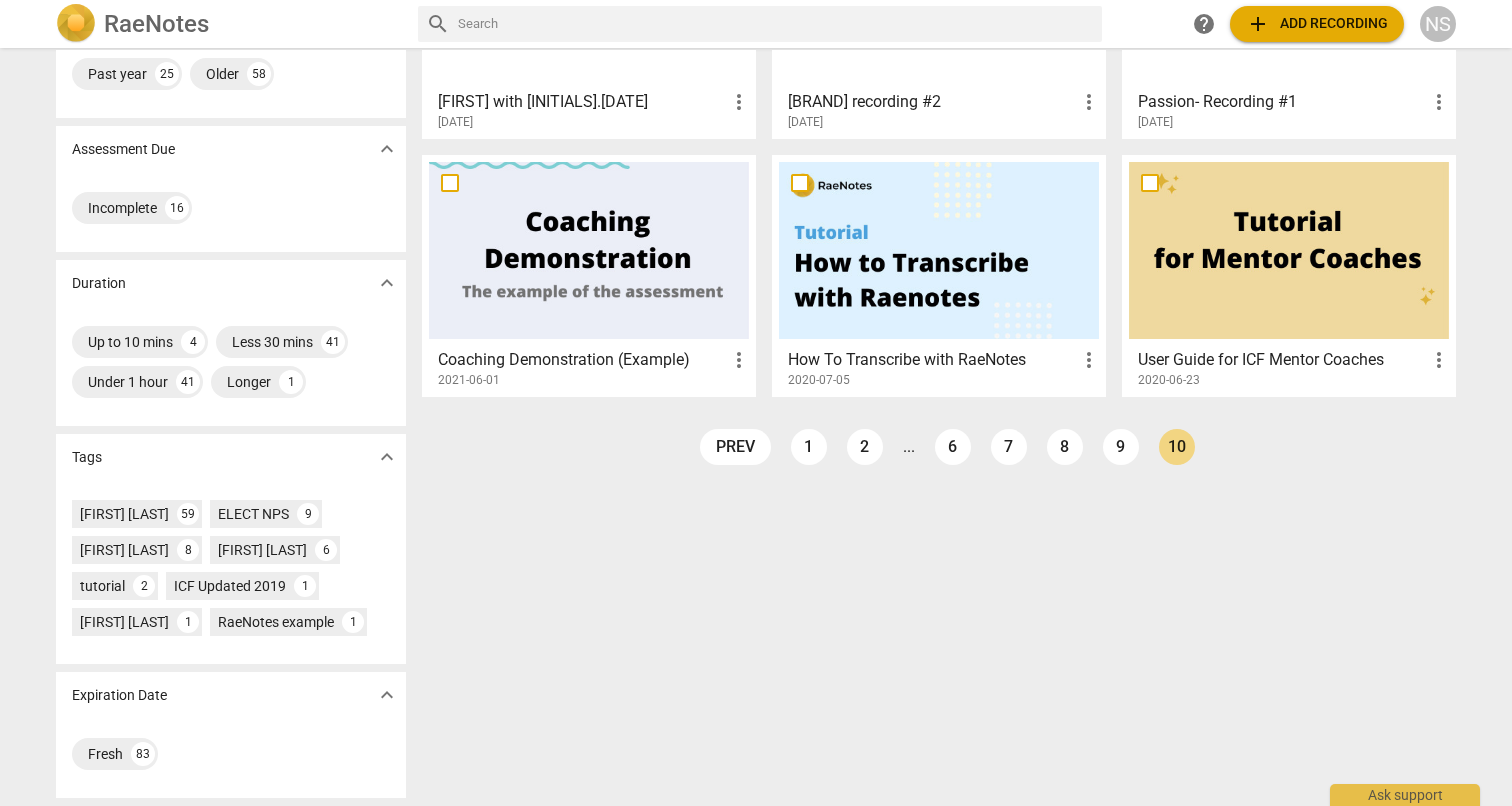 scroll, scrollTop: 246, scrollLeft: 0, axis: vertical 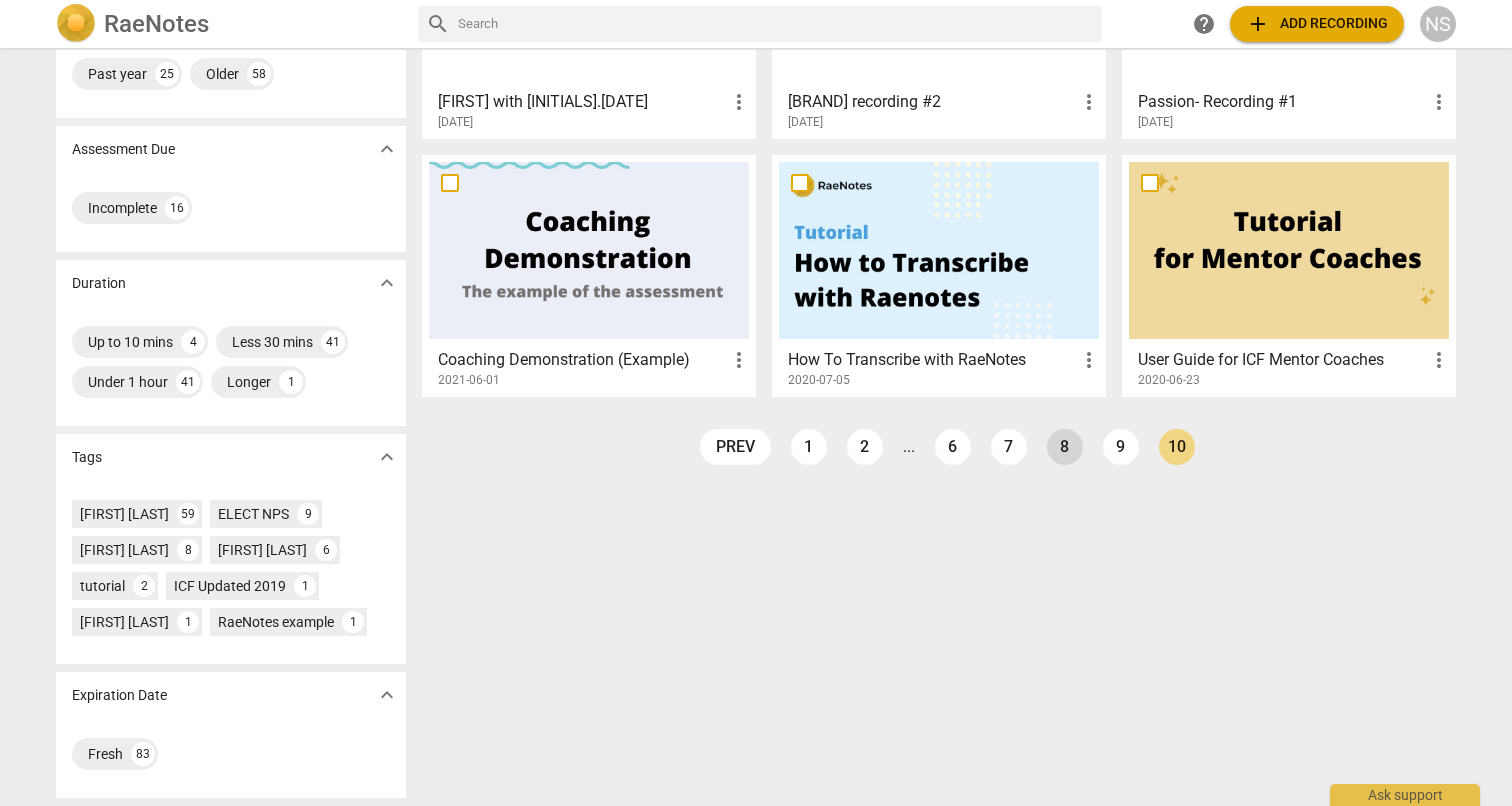 click on "8" at bounding box center [1065, 447] 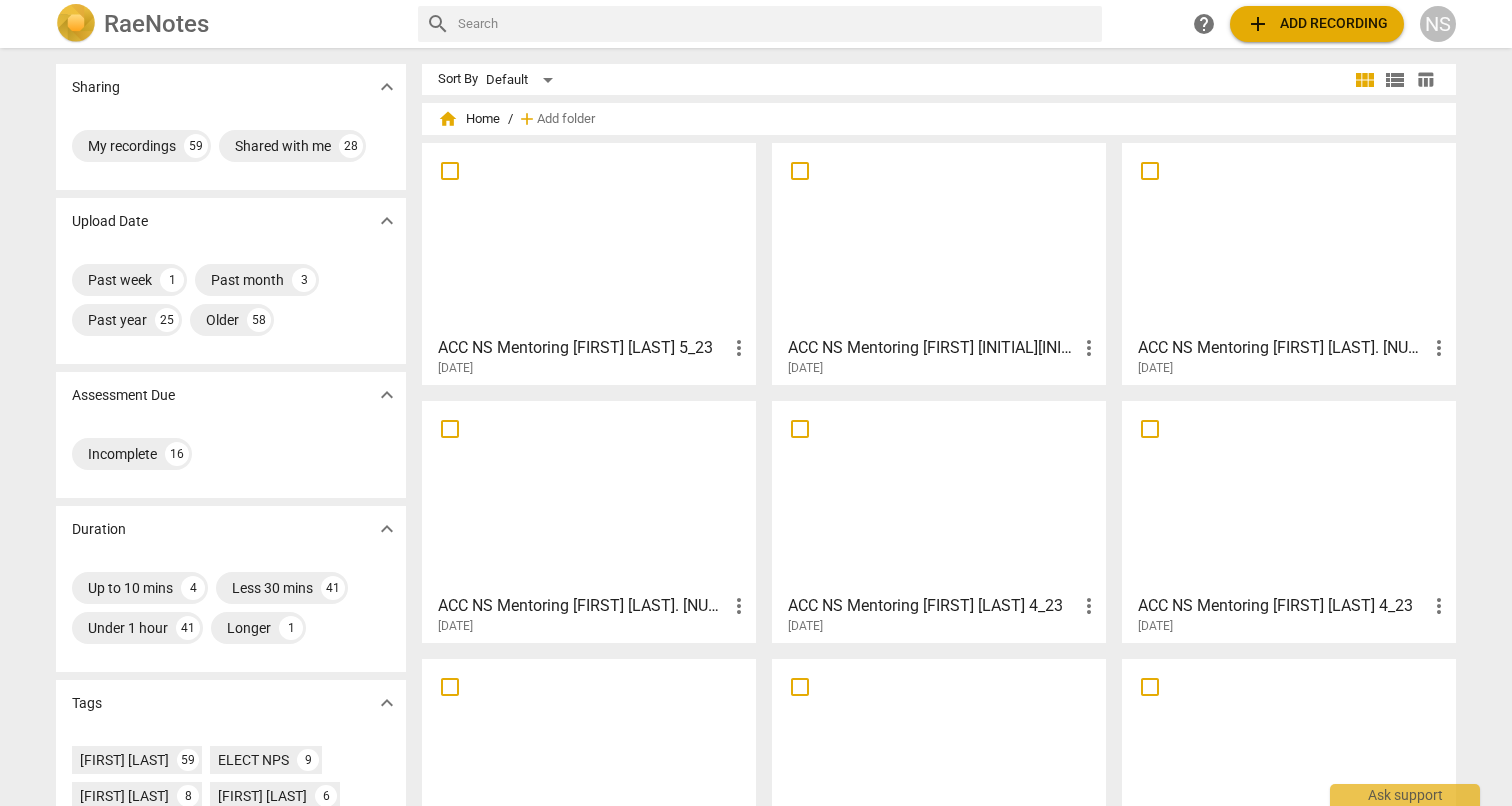 scroll, scrollTop: 0, scrollLeft: 0, axis: both 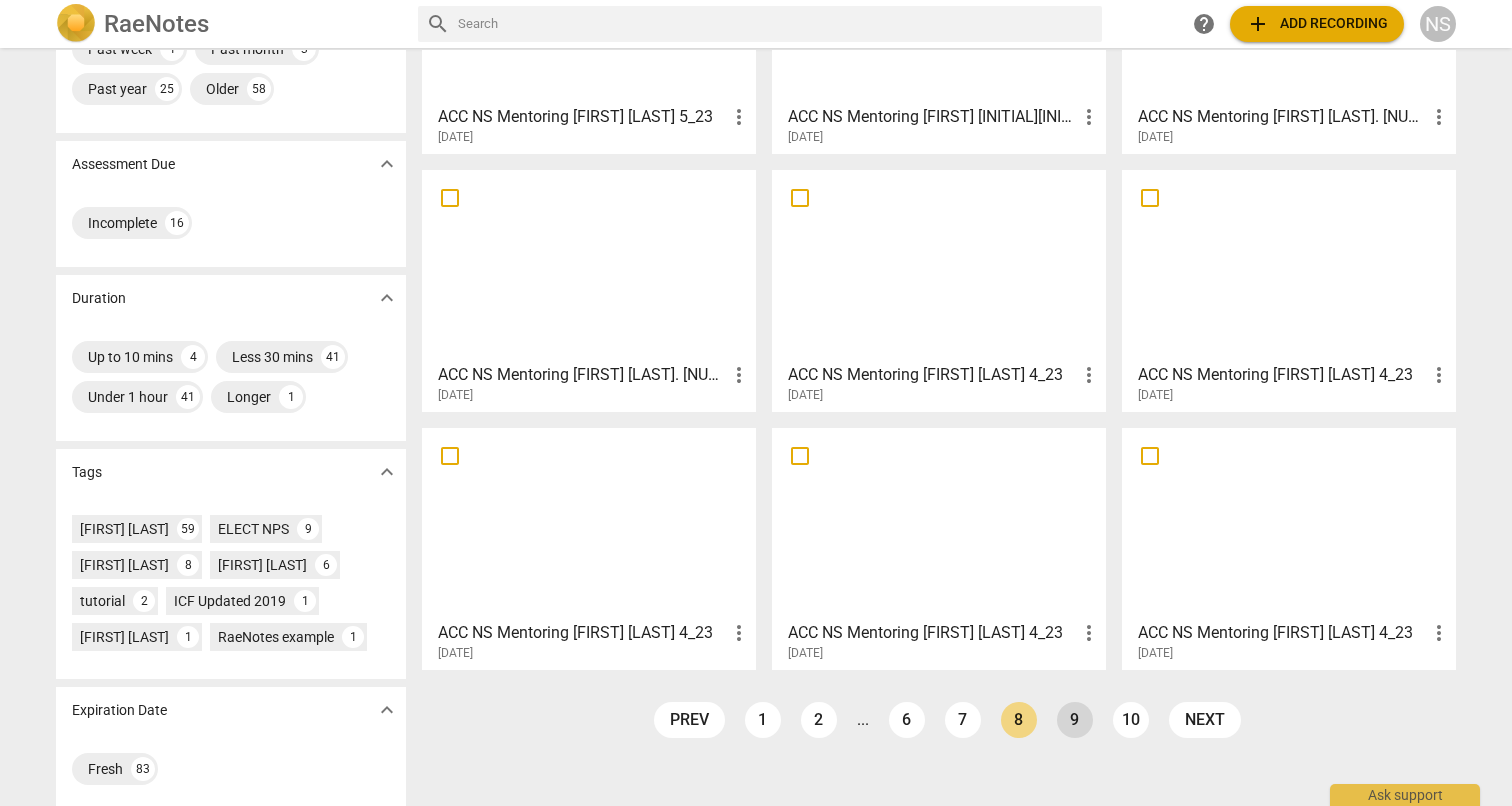 click on "9" at bounding box center [1075, 720] 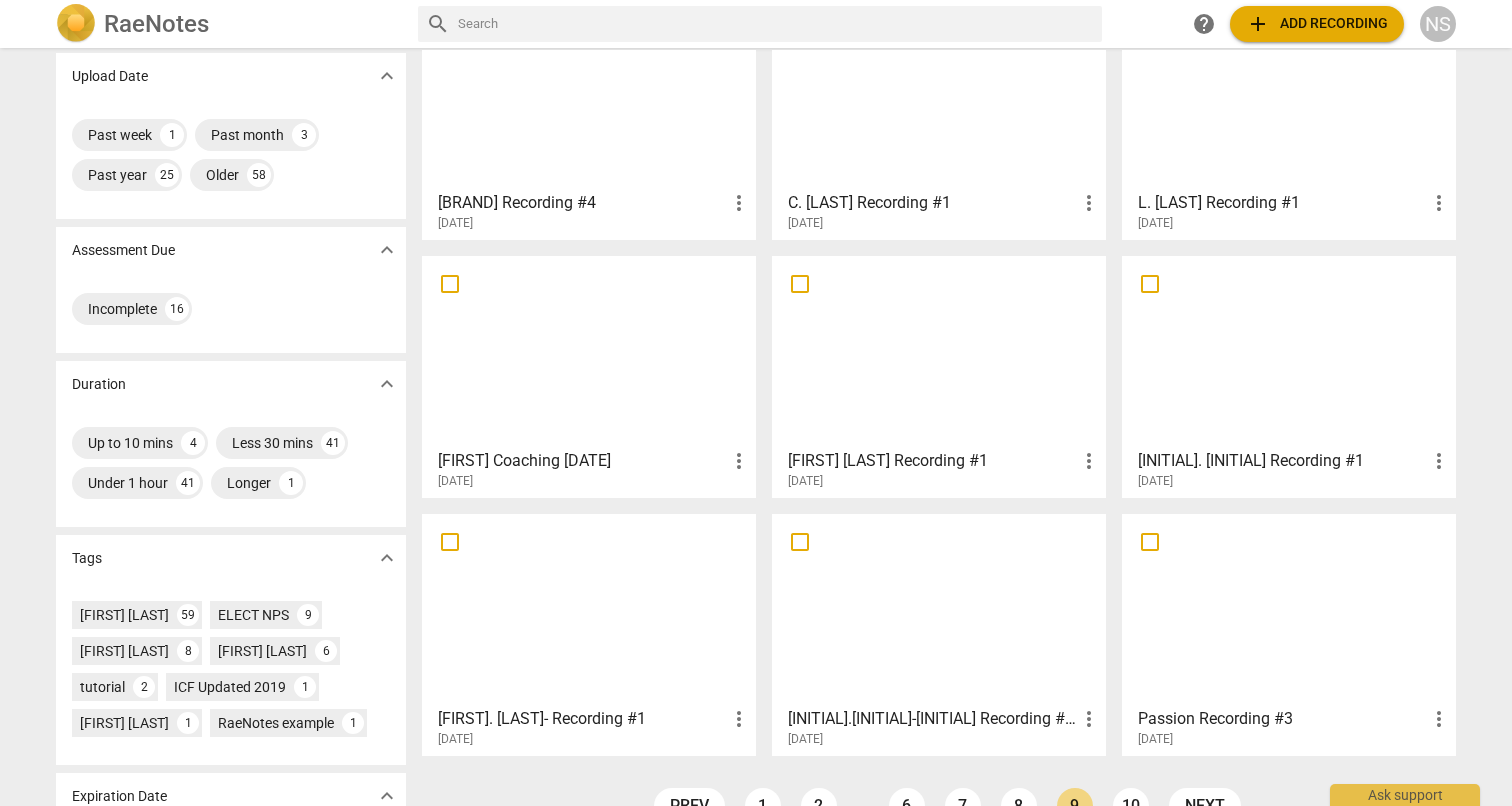scroll, scrollTop: 150, scrollLeft: 0, axis: vertical 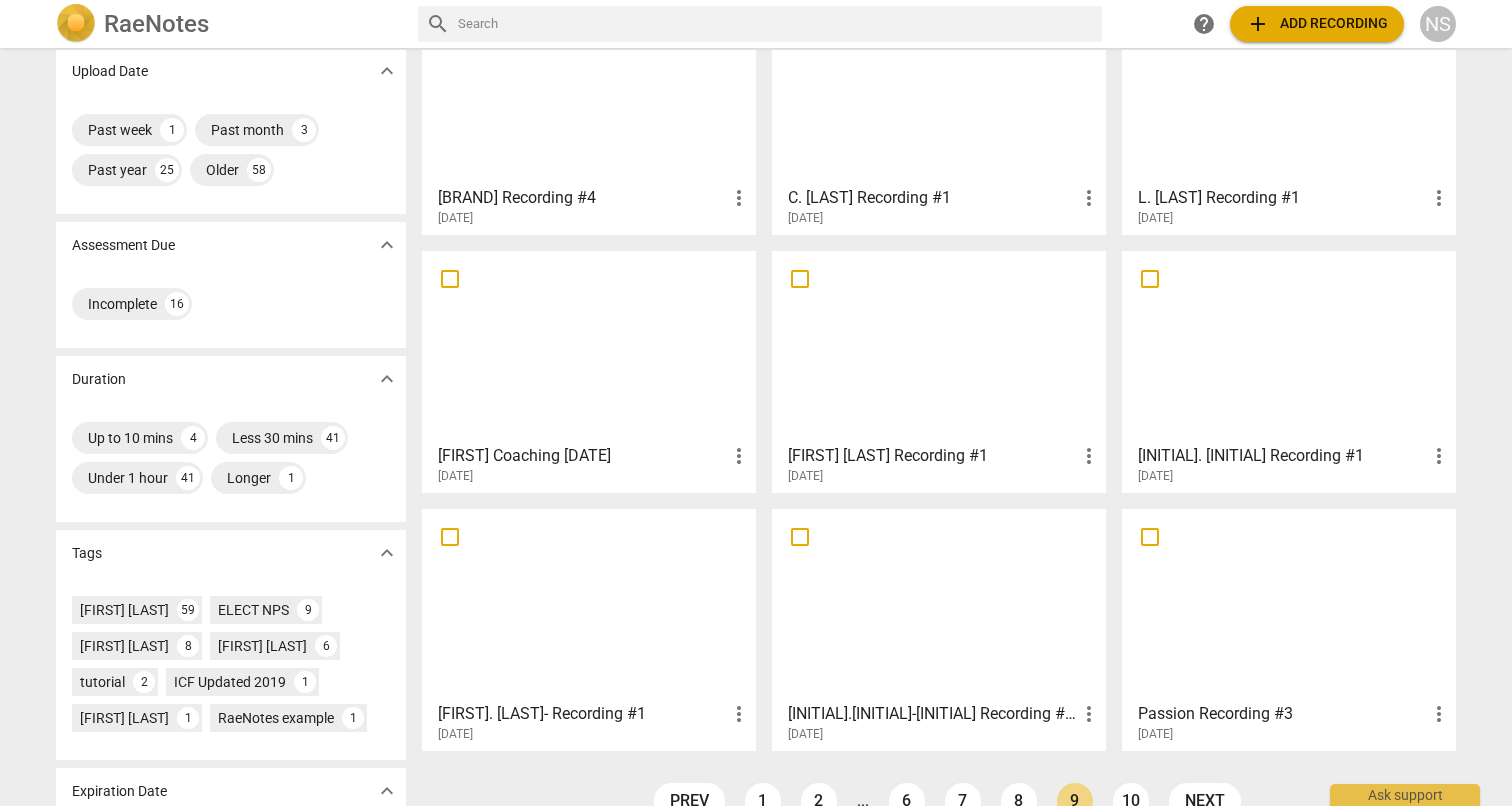 click on "[BRAND] Recording #4" at bounding box center (582, 198) 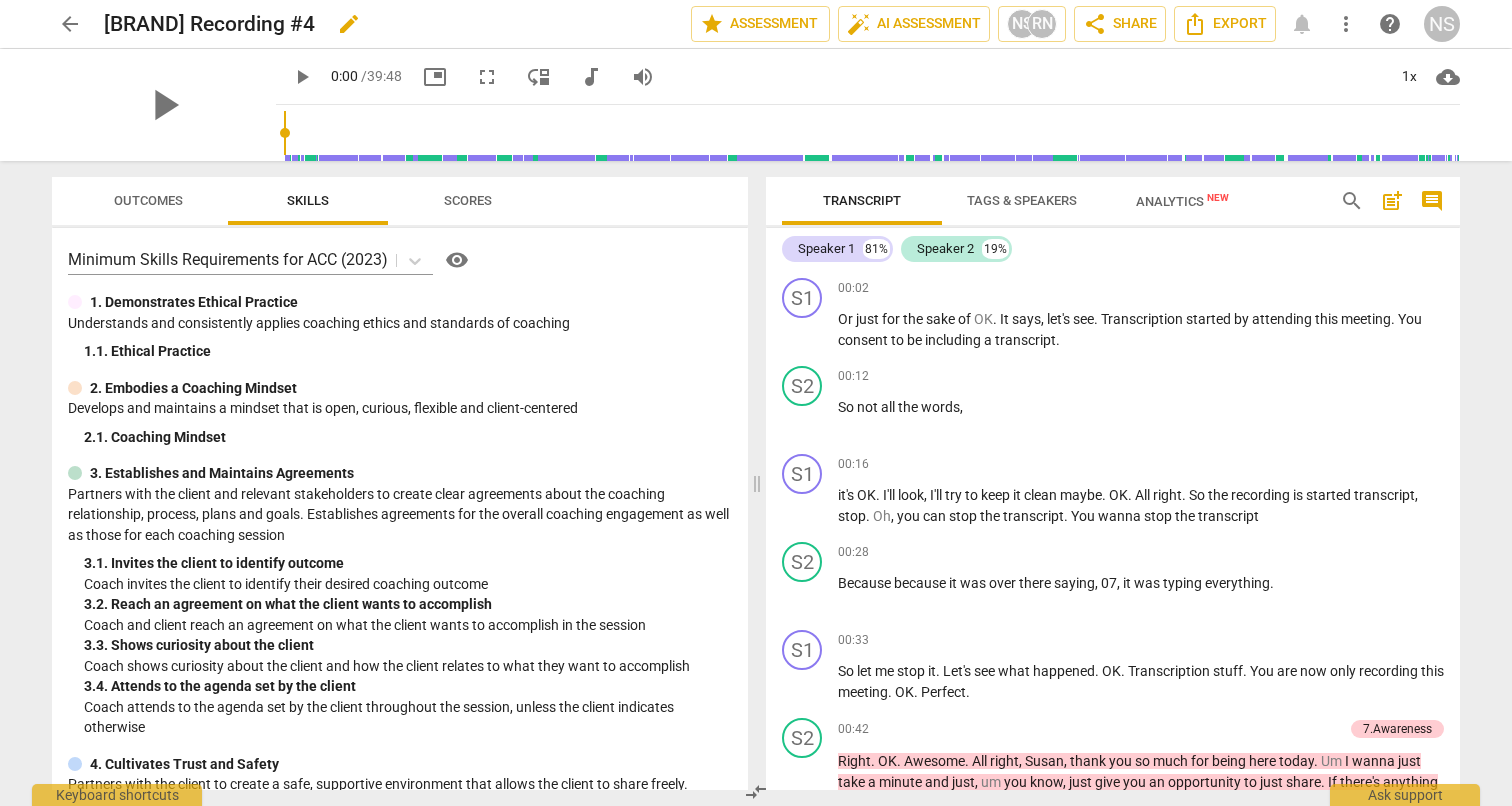 click on "edit" at bounding box center (349, 24) 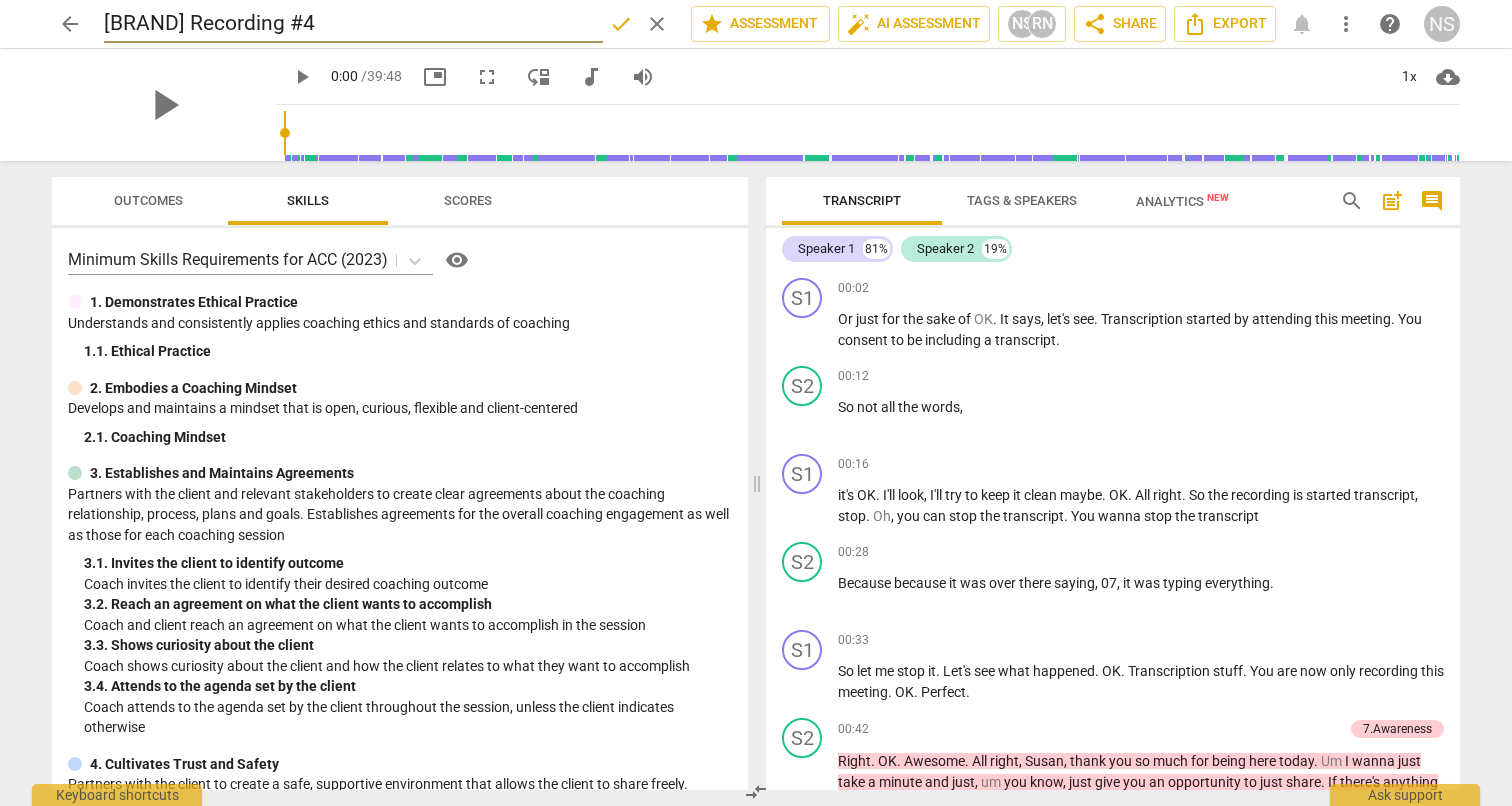 drag, startPoint x: 360, startPoint y: 29, endPoint x: 173, endPoint y: 17, distance: 187.38463 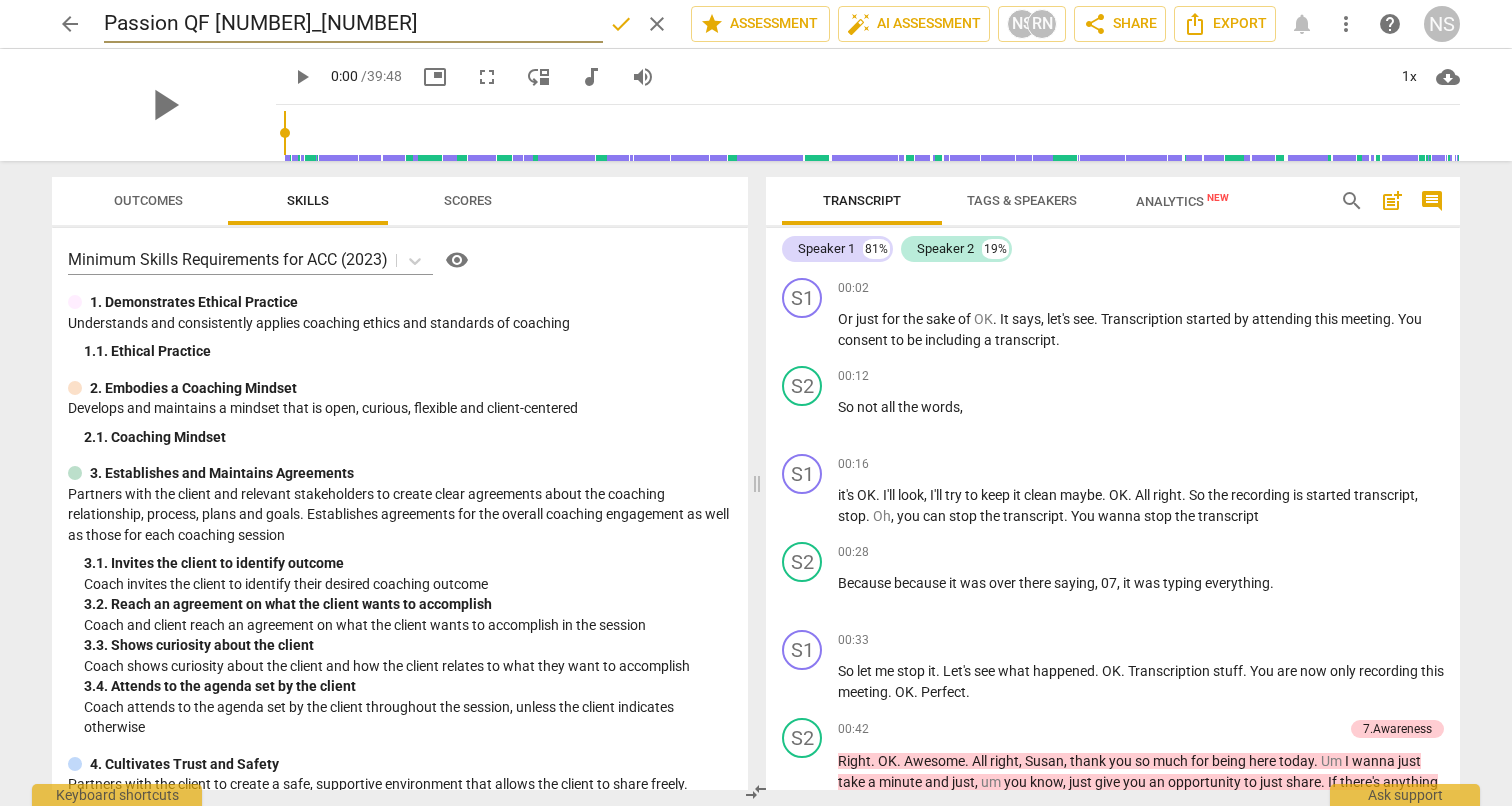 click on "Passion QF [NUMBER]_[NUMBER]" at bounding box center (353, 24) 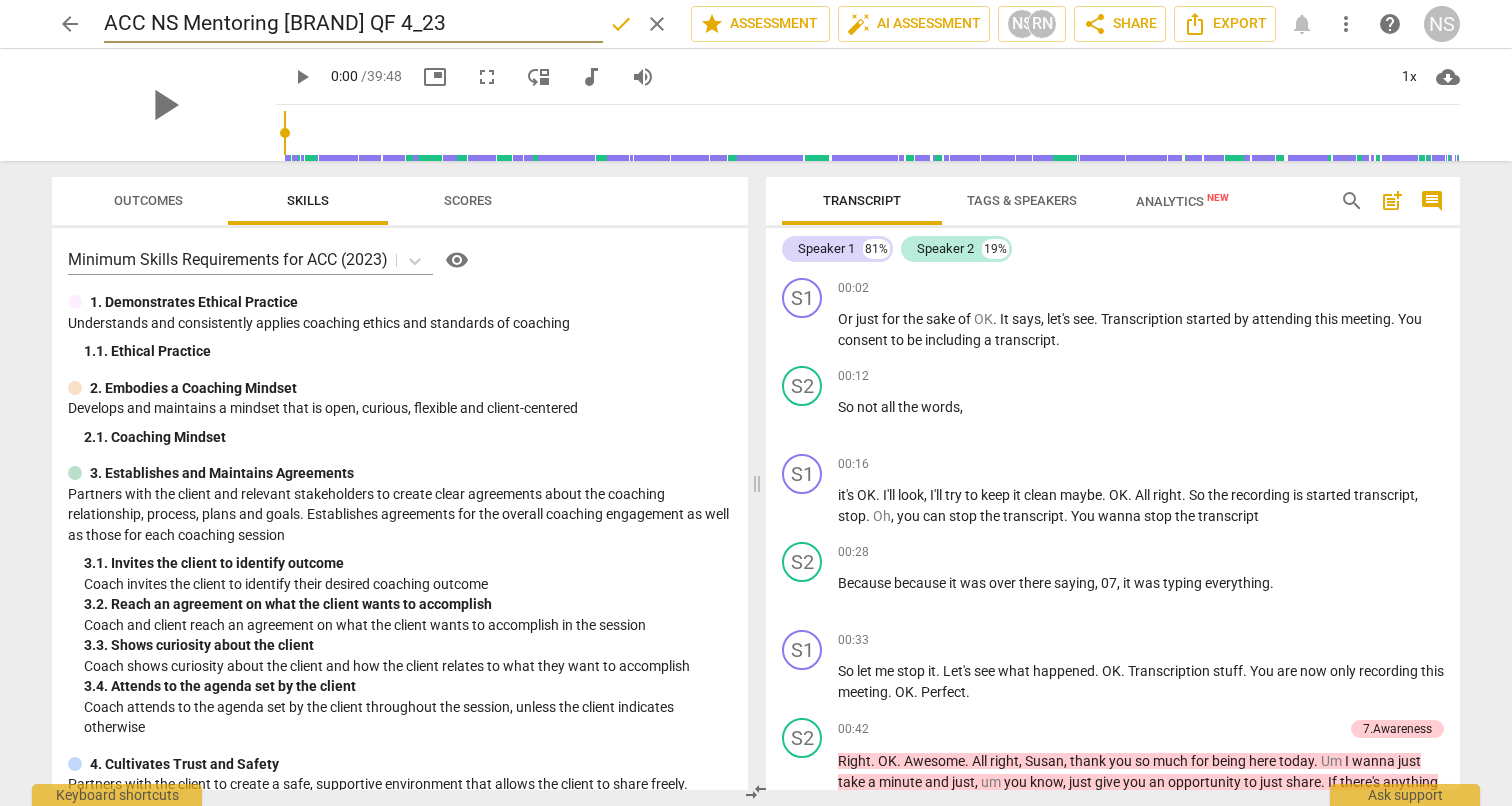 type on "ACC NS Mentoring [BRAND] QF 4_23" 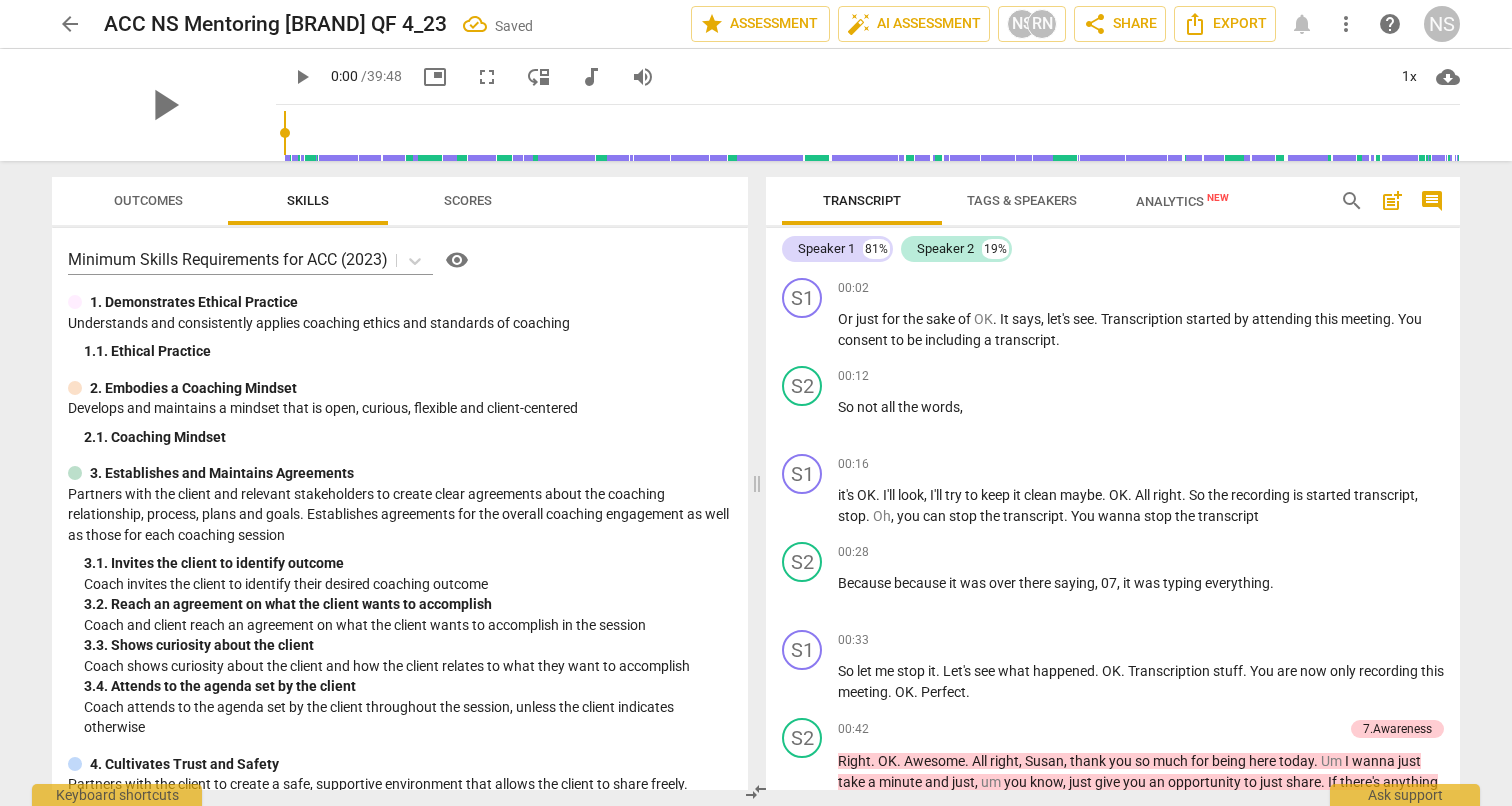 click on "arrow_back" at bounding box center (70, 24) 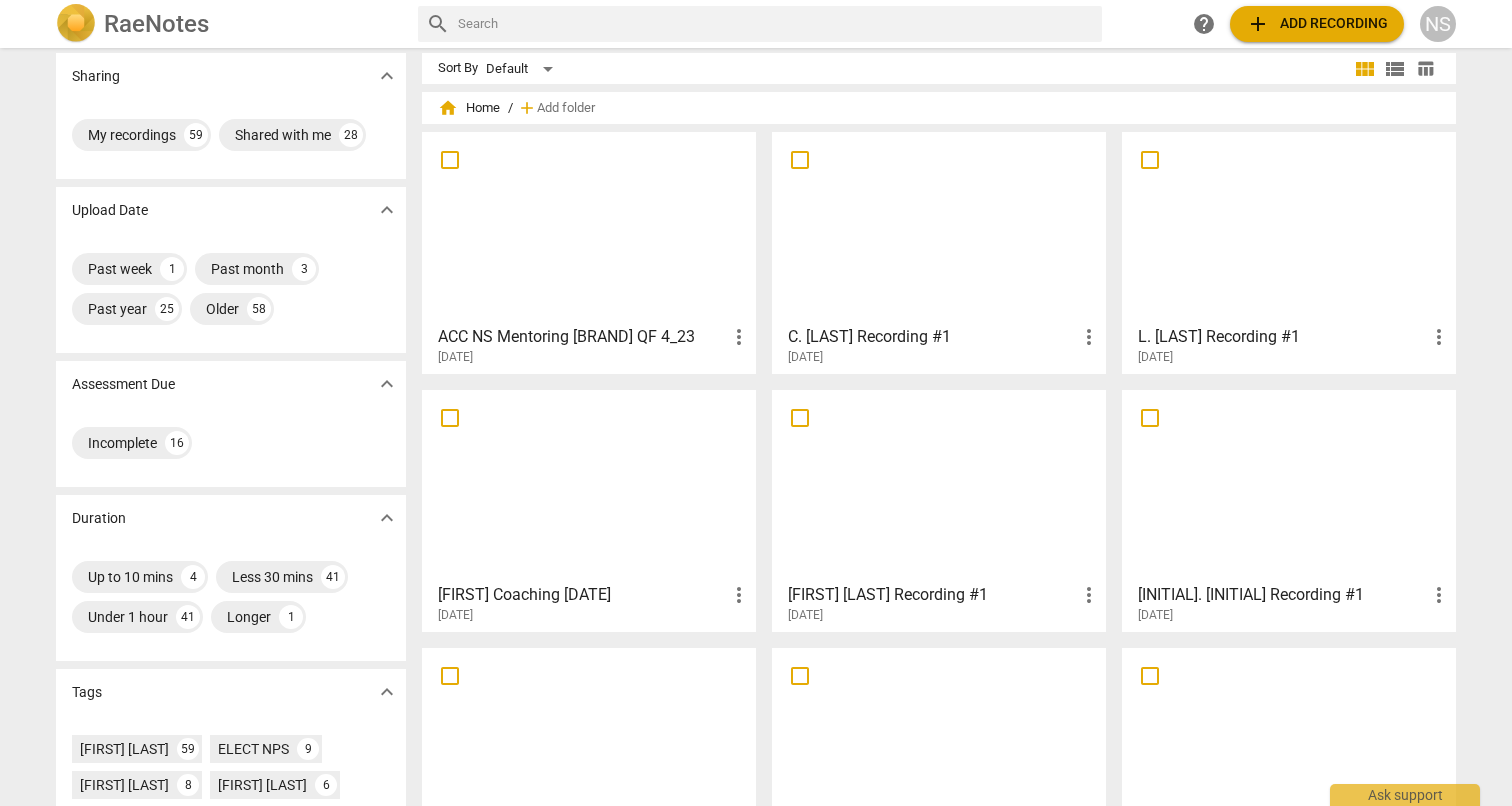 scroll, scrollTop: 9, scrollLeft: 0, axis: vertical 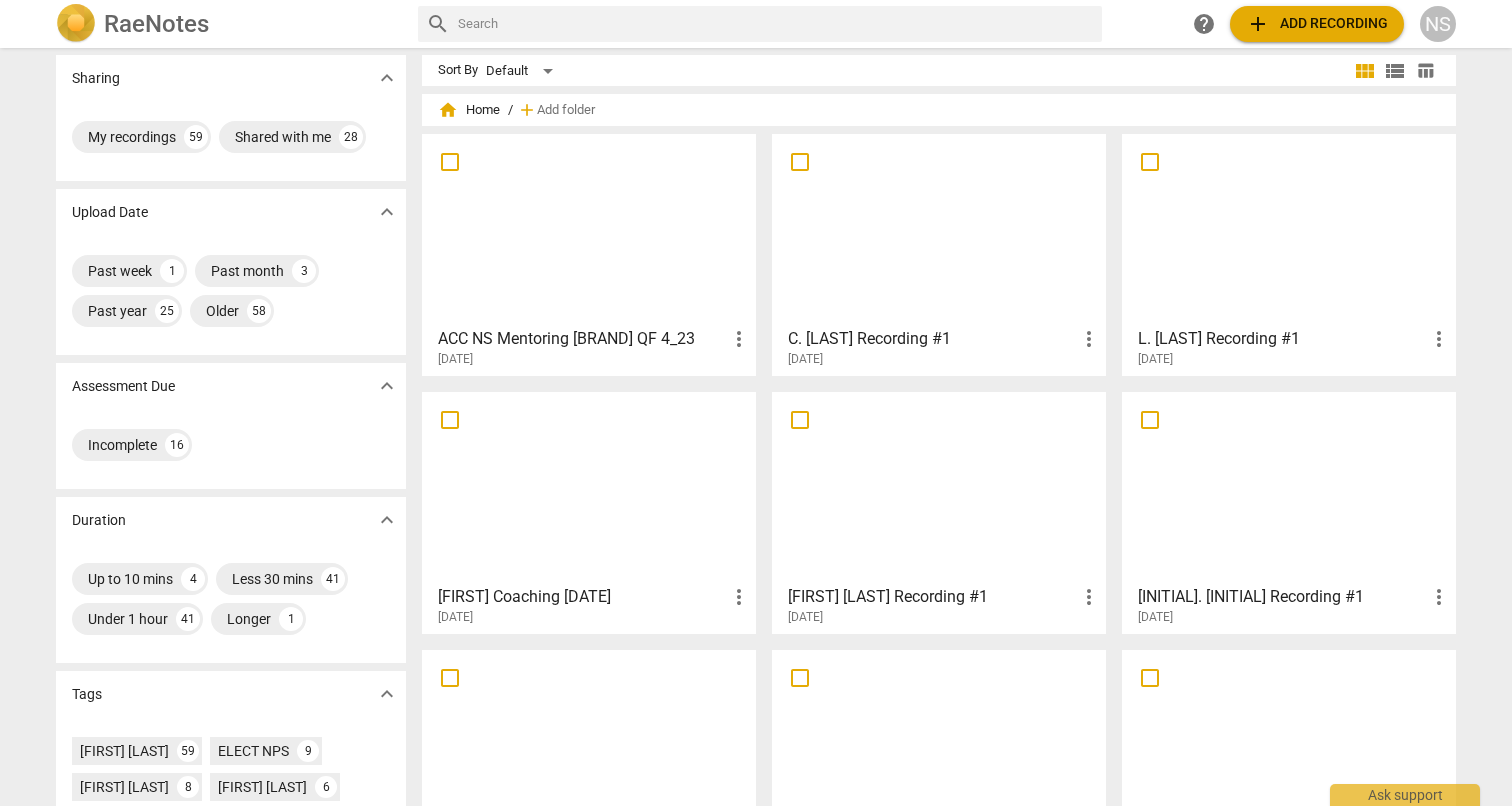 click on "C. [LAST] Recording #1" at bounding box center (932, 339) 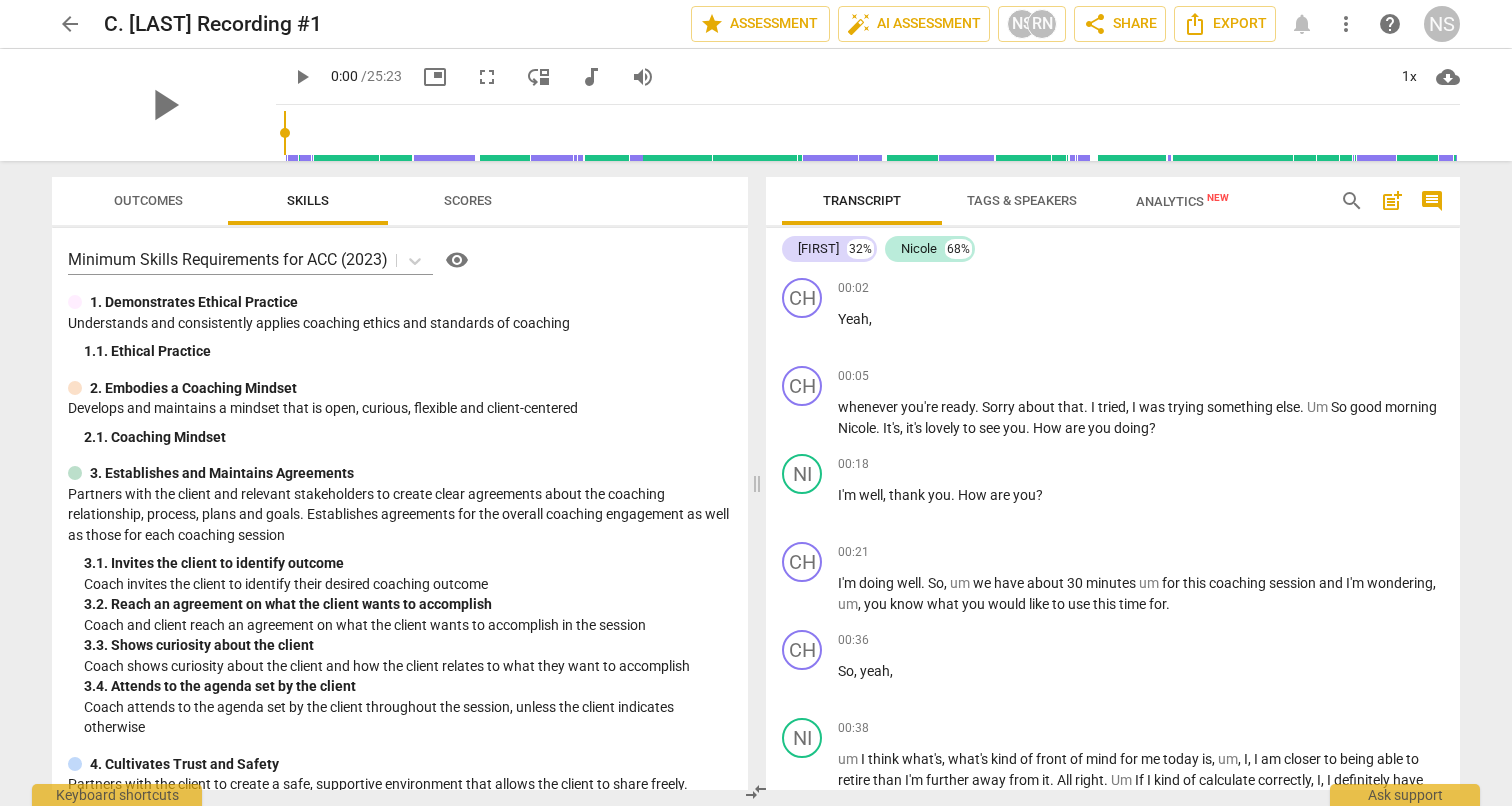 click on "arrow_back" at bounding box center [70, 24] 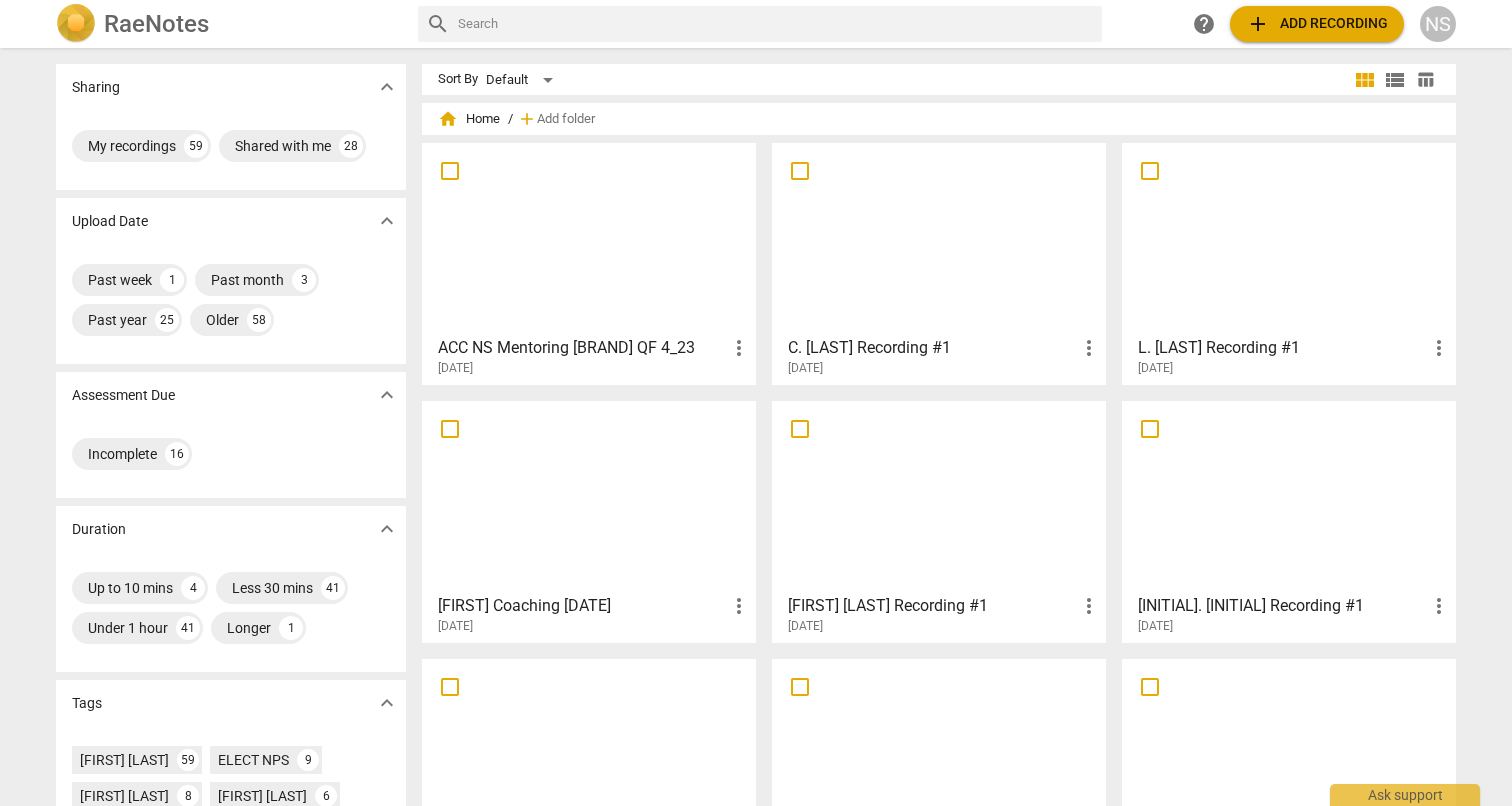 scroll, scrollTop: 0, scrollLeft: 0, axis: both 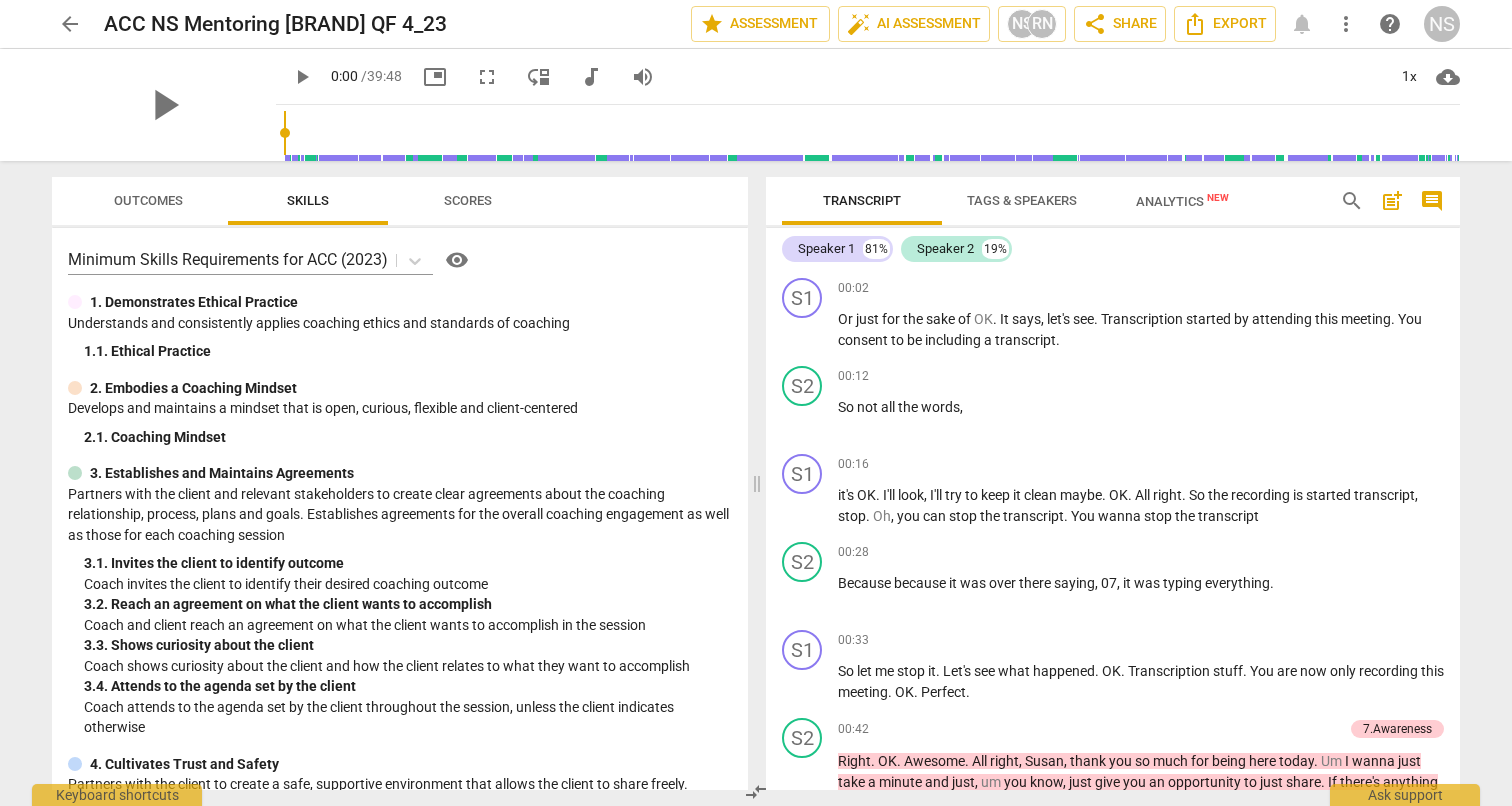 click on "arrow_back" at bounding box center (70, 24) 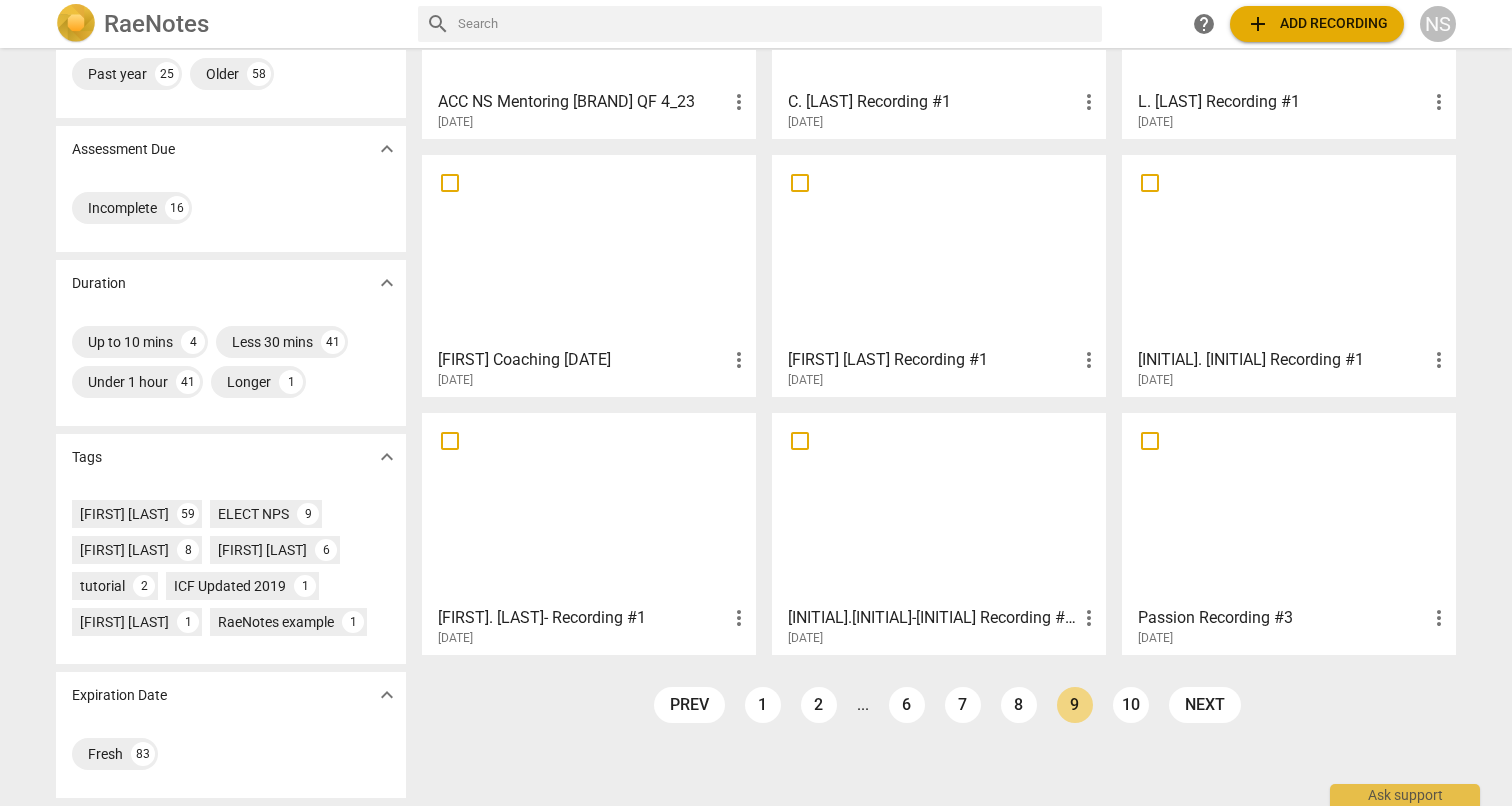 scroll, scrollTop: 246, scrollLeft: 0, axis: vertical 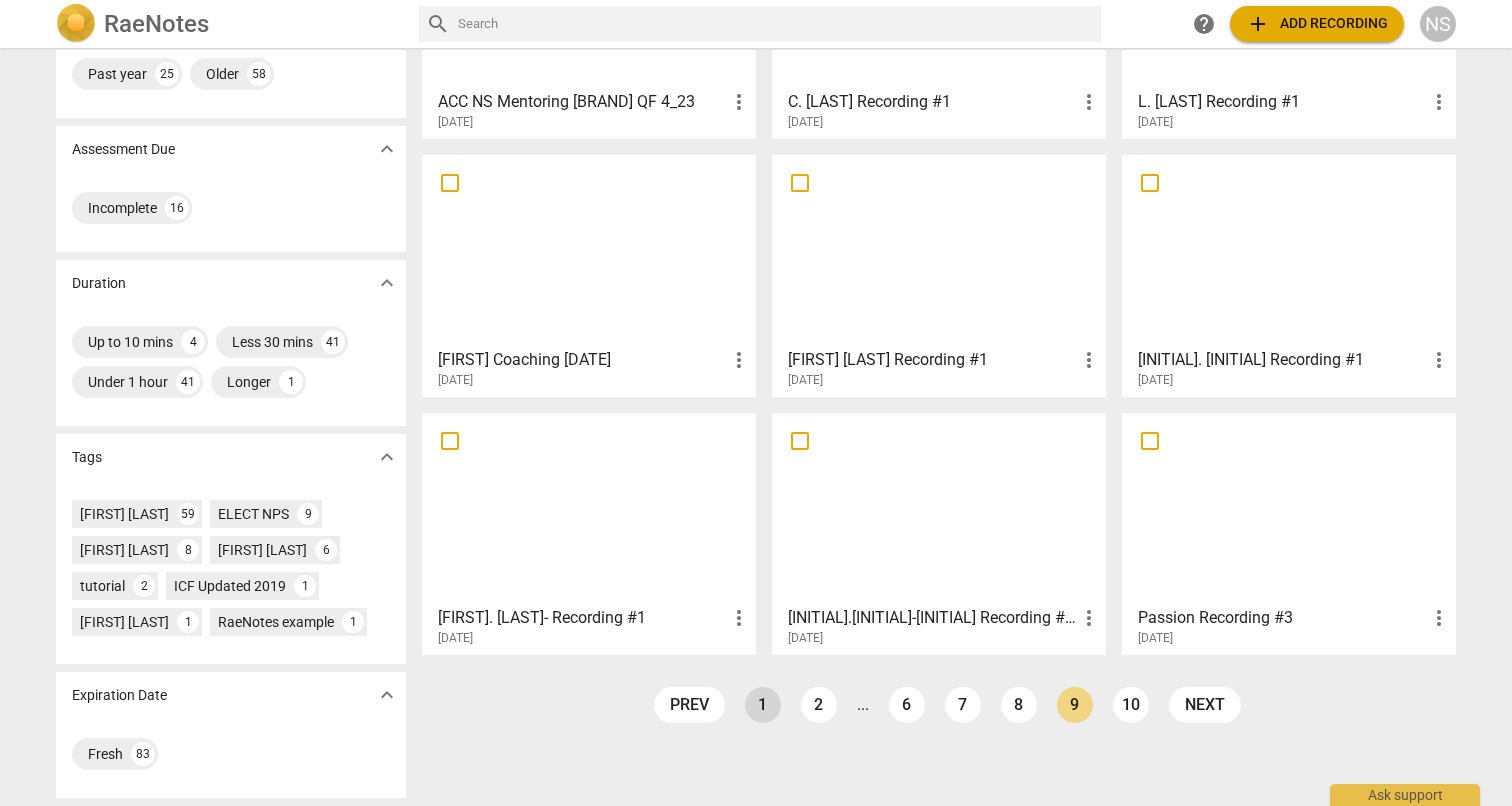 click on "1" at bounding box center (763, 705) 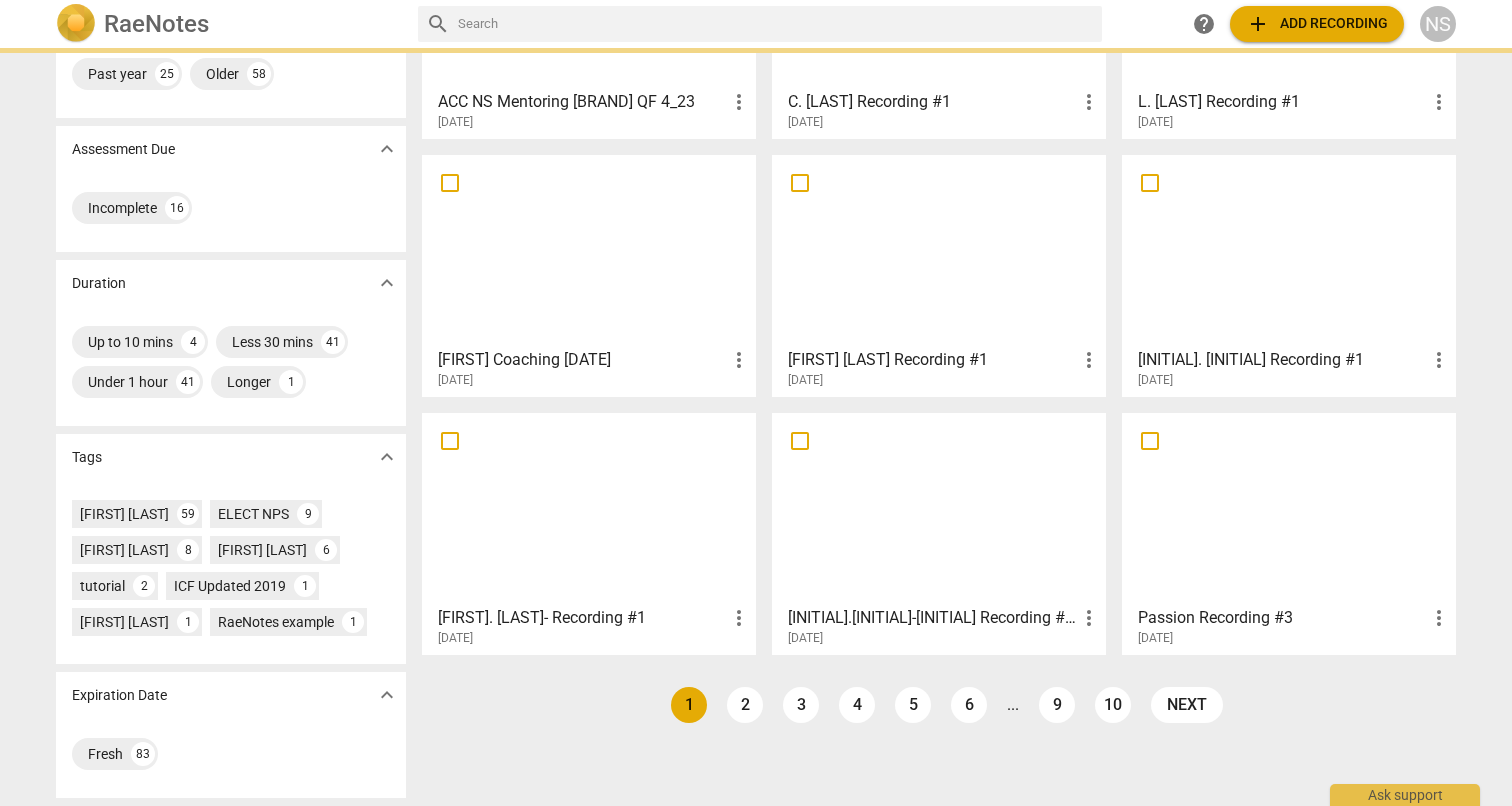 scroll, scrollTop: 0, scrollLeft: 0, axis: both 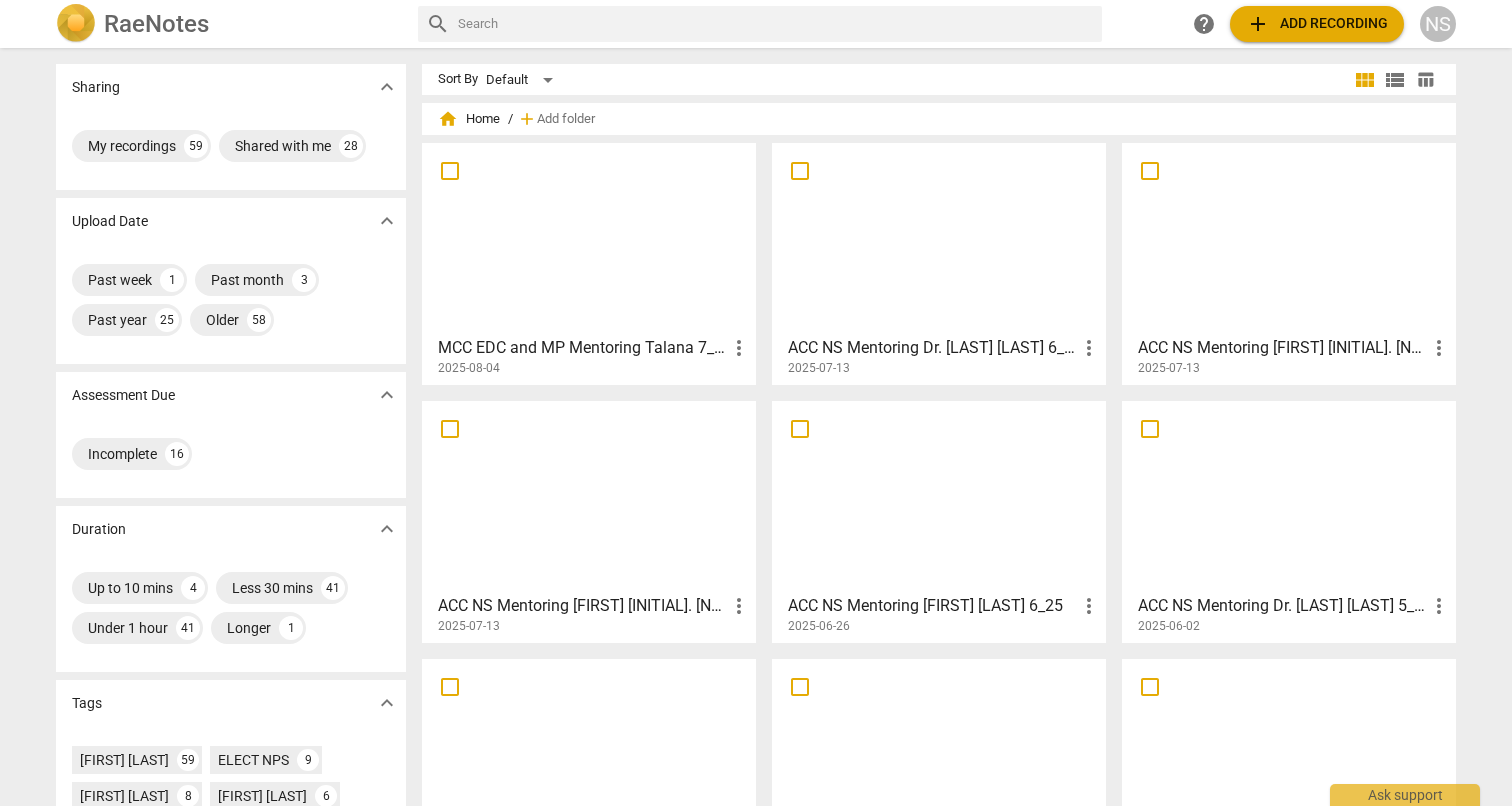 click on "2025-07-13" at bounding box center (944, 368) 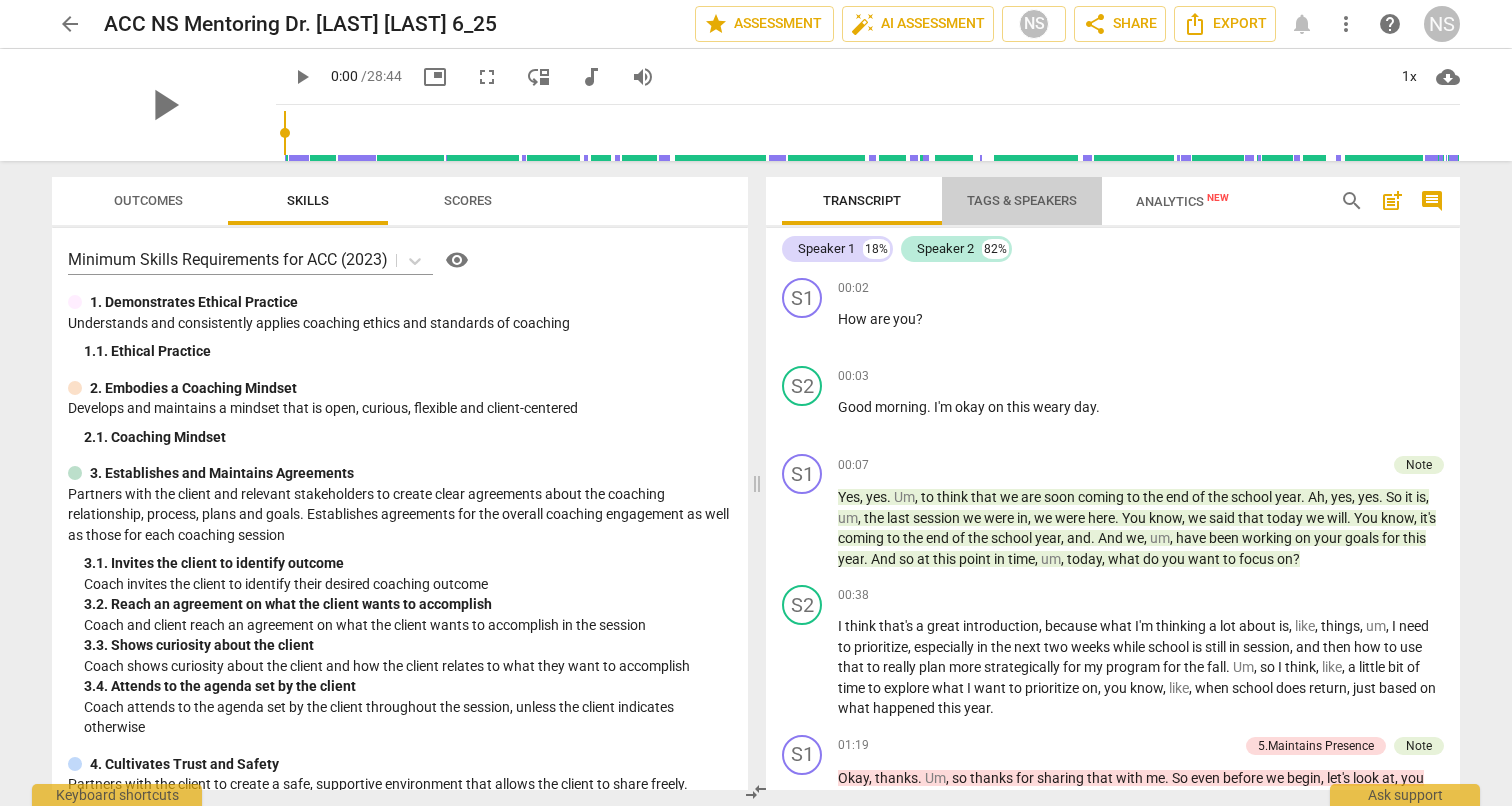 click on "Tags & Speakers" at bounding box center [1022, 200] 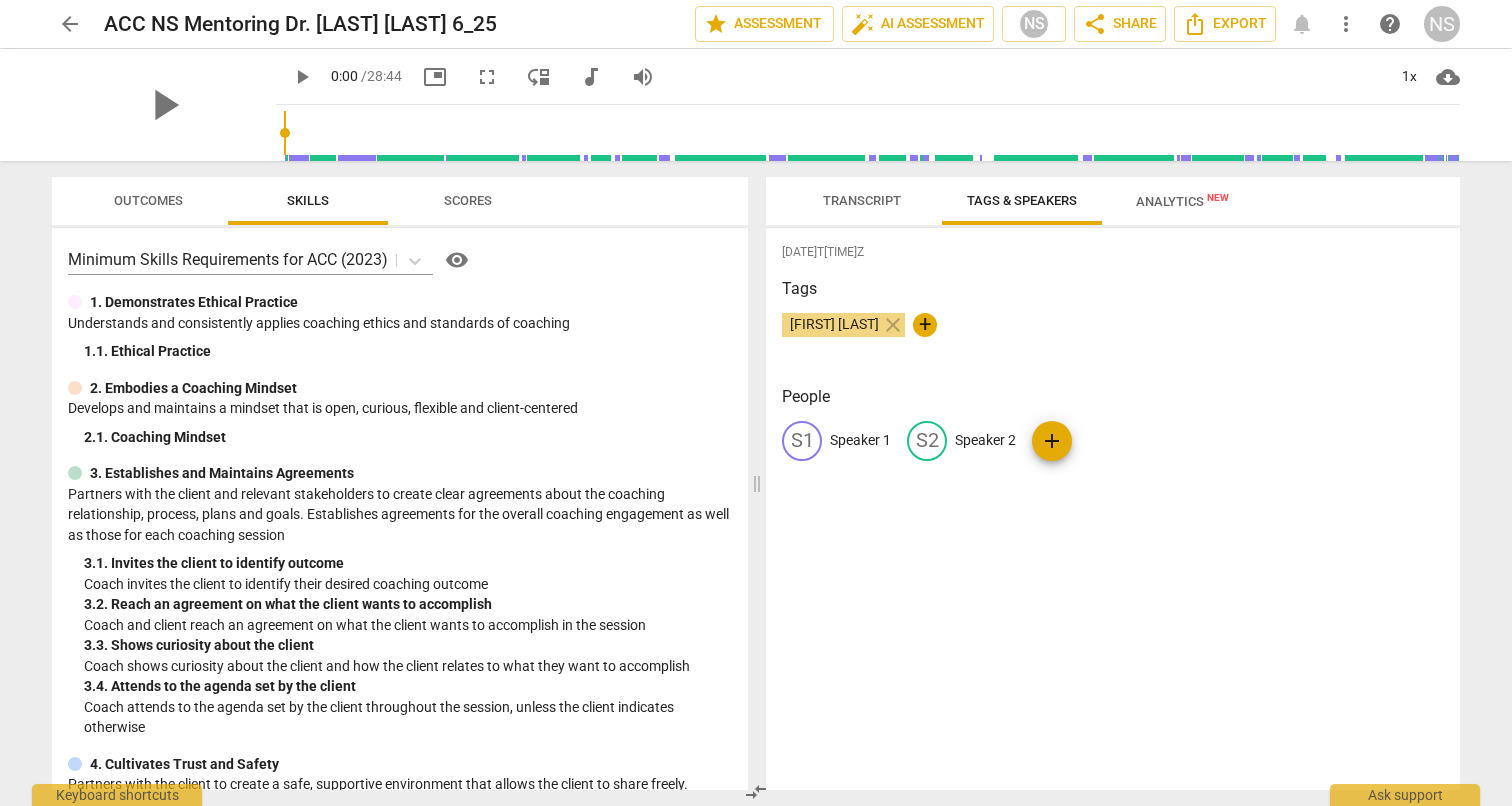 click on "+" at bounding box center (925, 325) 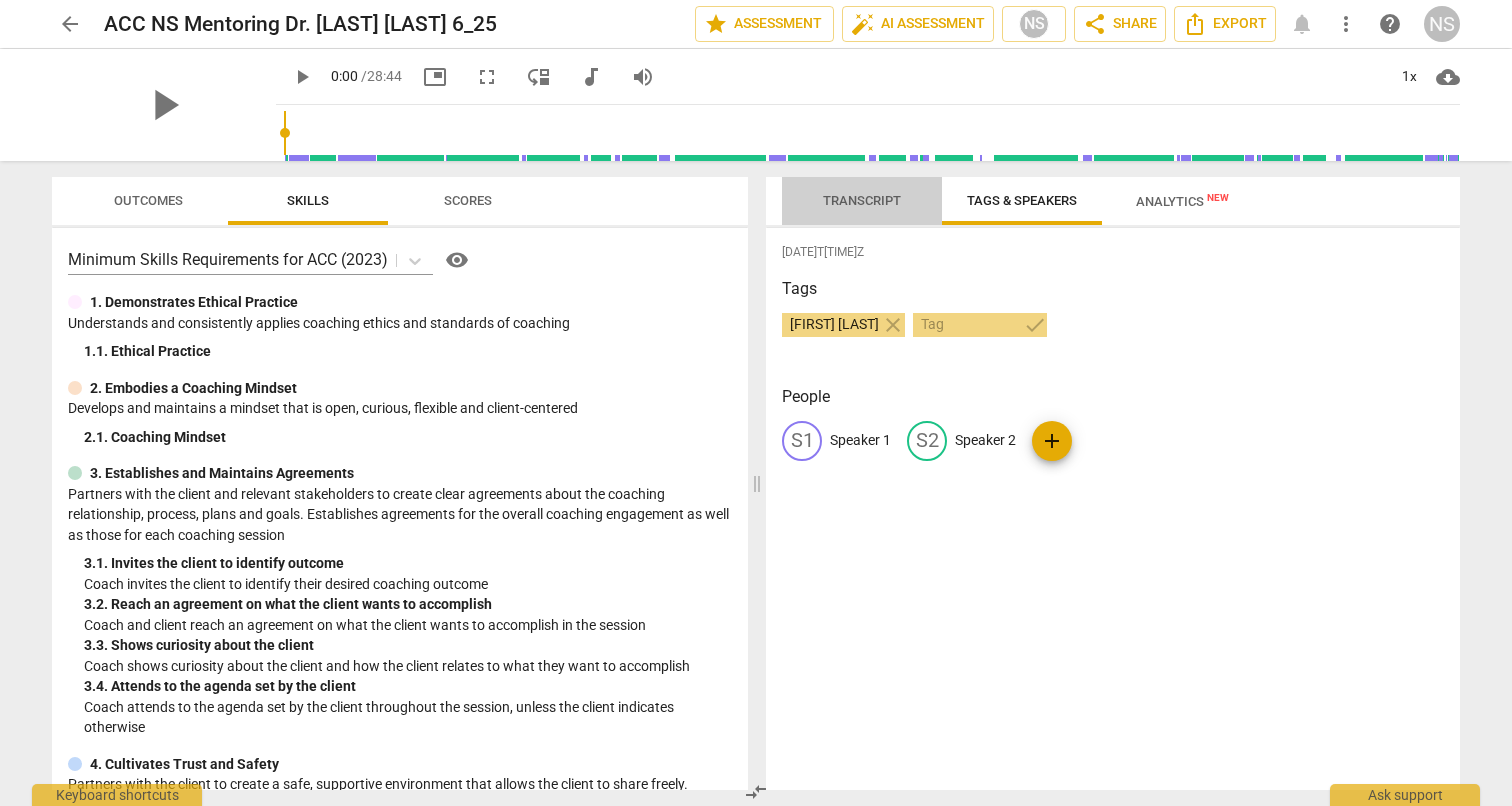 click on "Transcript" at bounding box center [862, 200] 